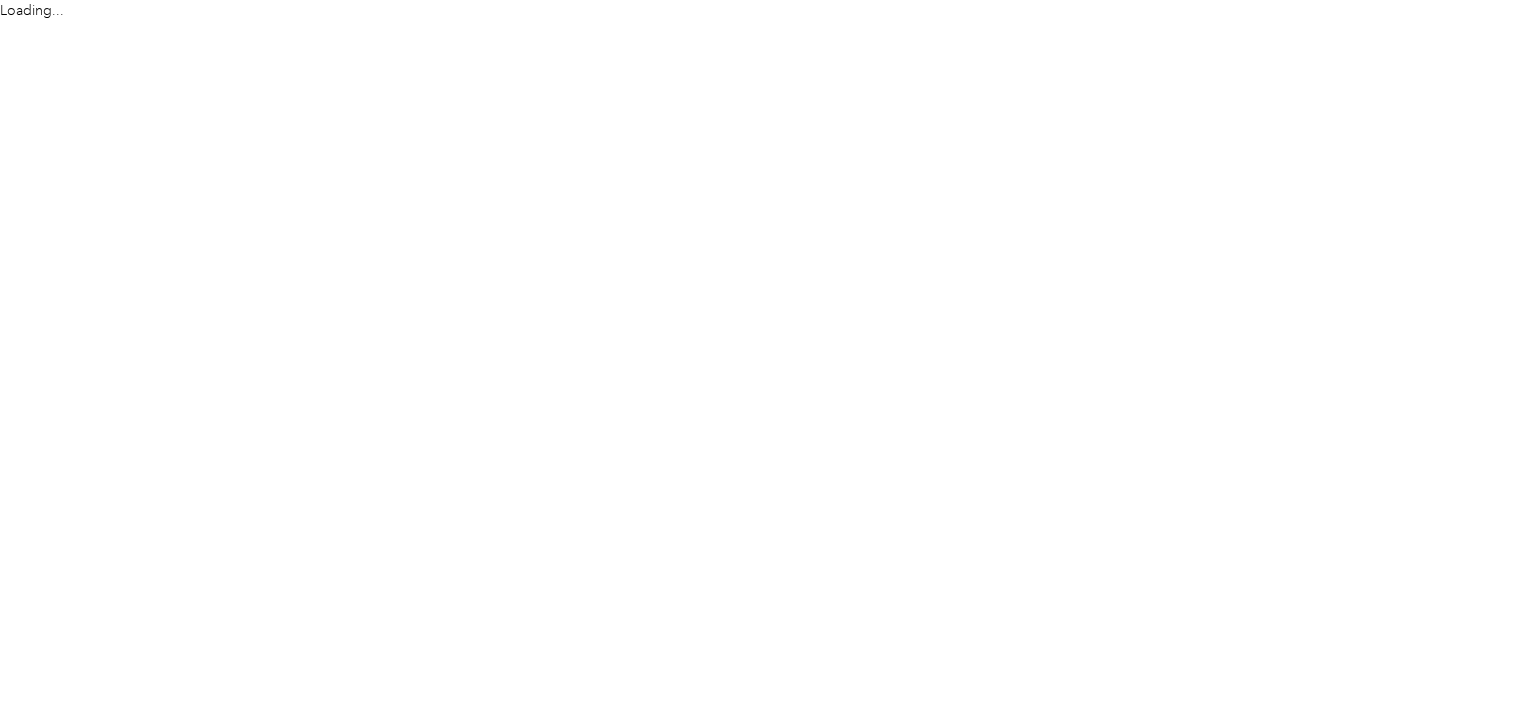 scroll, scrollTop: 0, scrollLeft: 0, axis: both 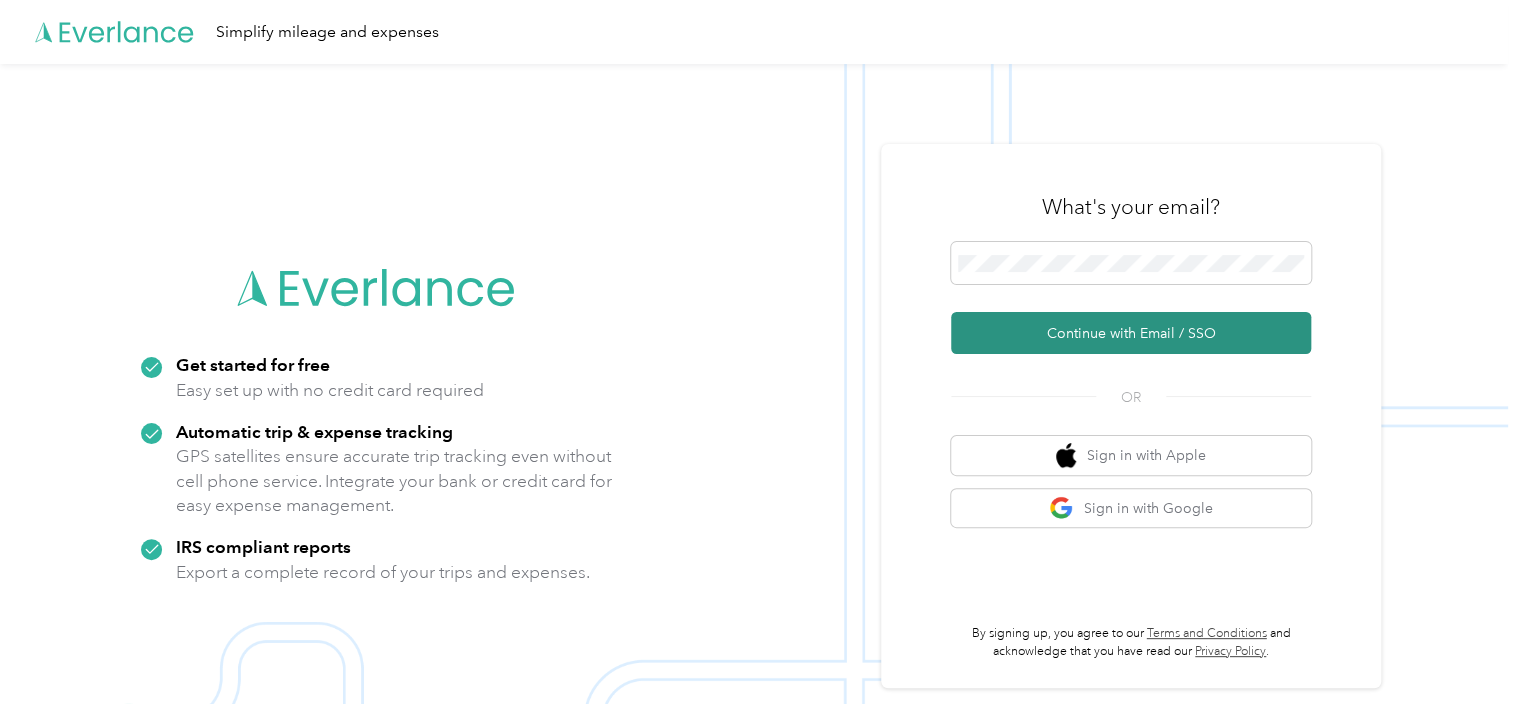 click on "Continue with Email / SSO" at bounding box center (1131, 333) 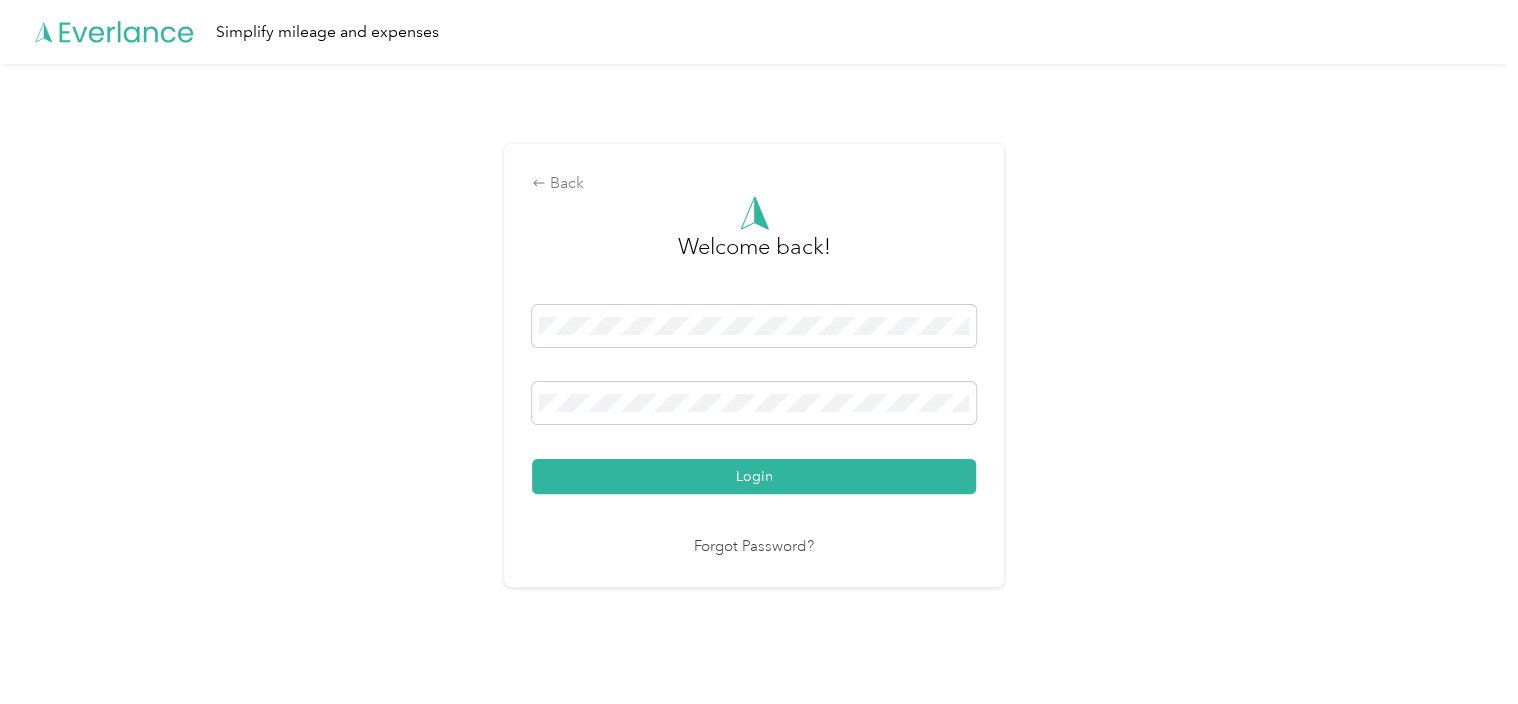 click on "Login" at bounding box center (754, 476) 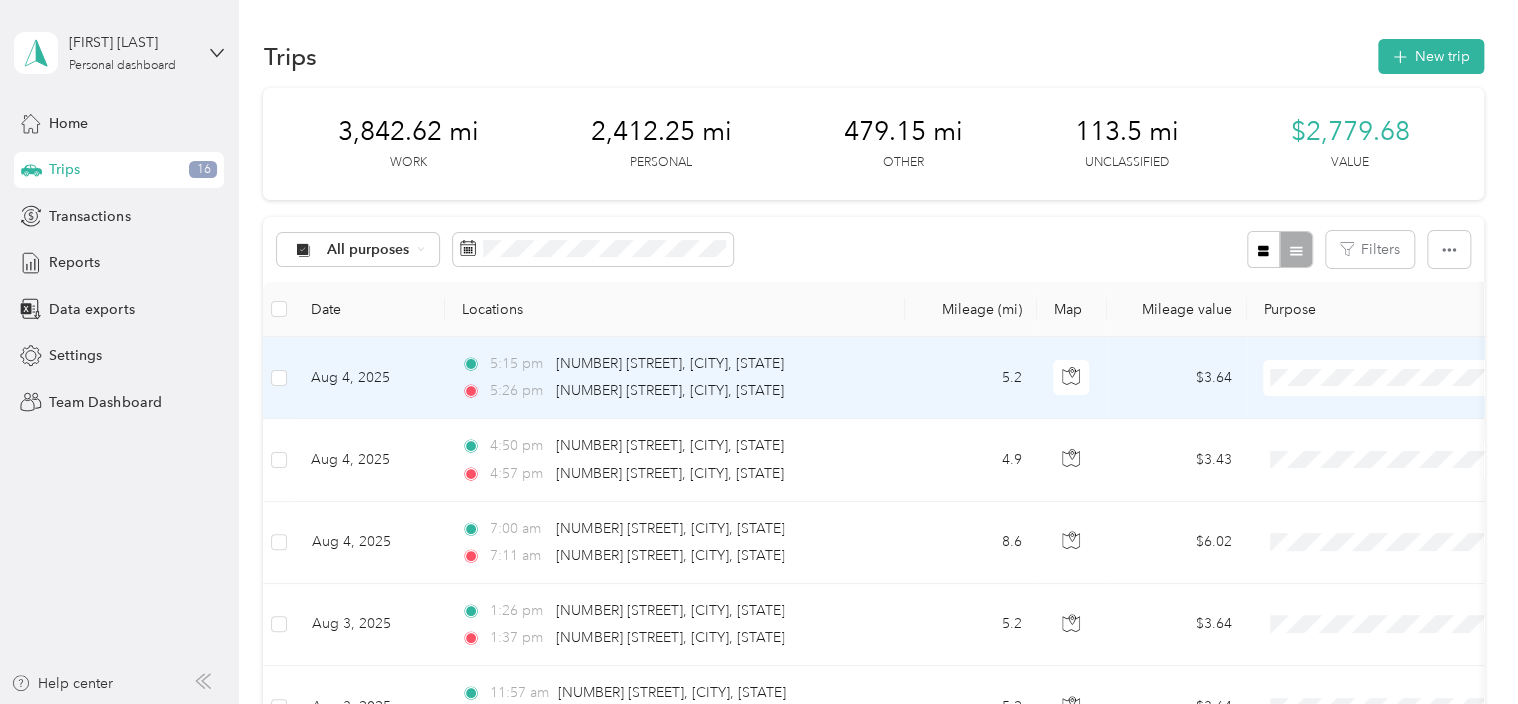 click on "Aug 4, 2025" at bounding box center (370, 378) 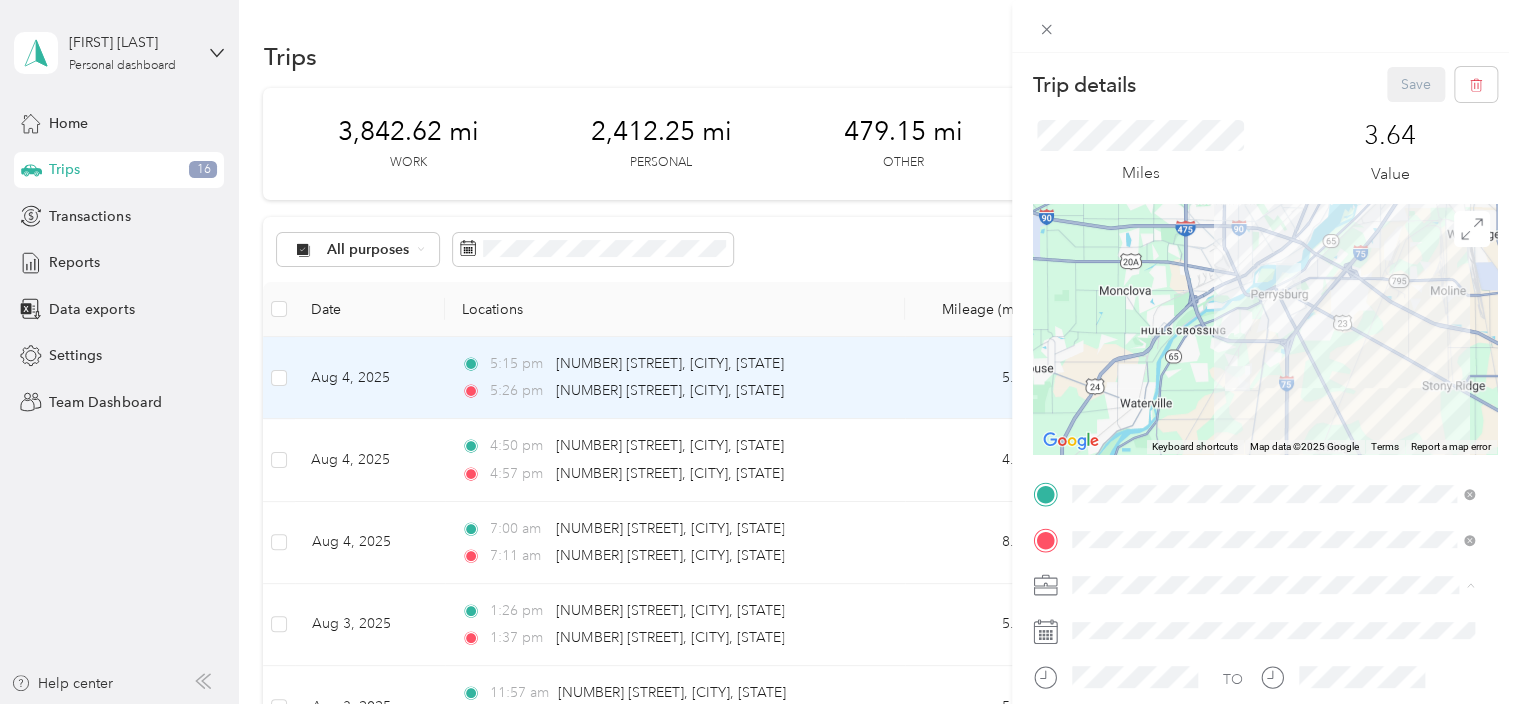 click on "Personal" at bounding box center [1273, 339] 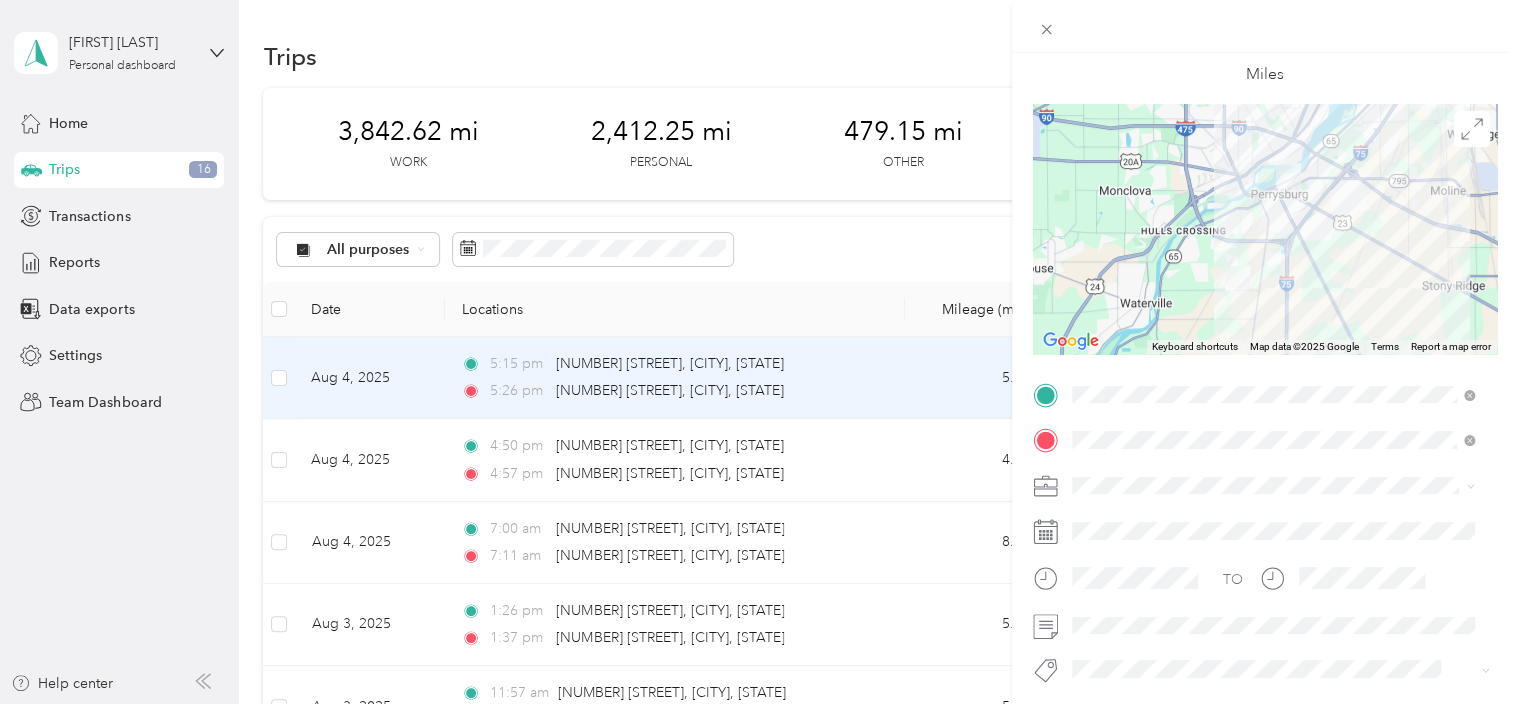 scroll, scrollTop: 0, scrollLeft: 0, axis: both 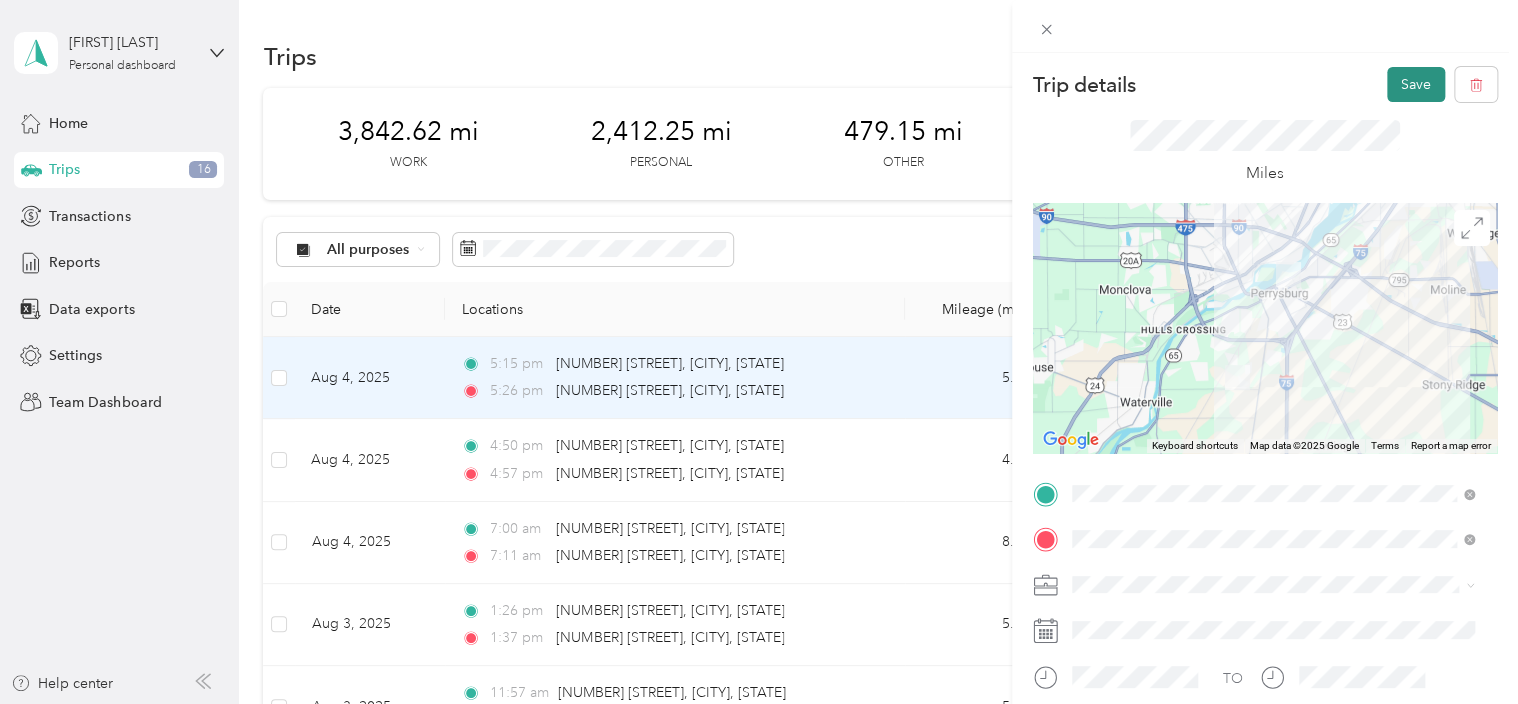 click on "Save" at bounding box center [1416, 84] 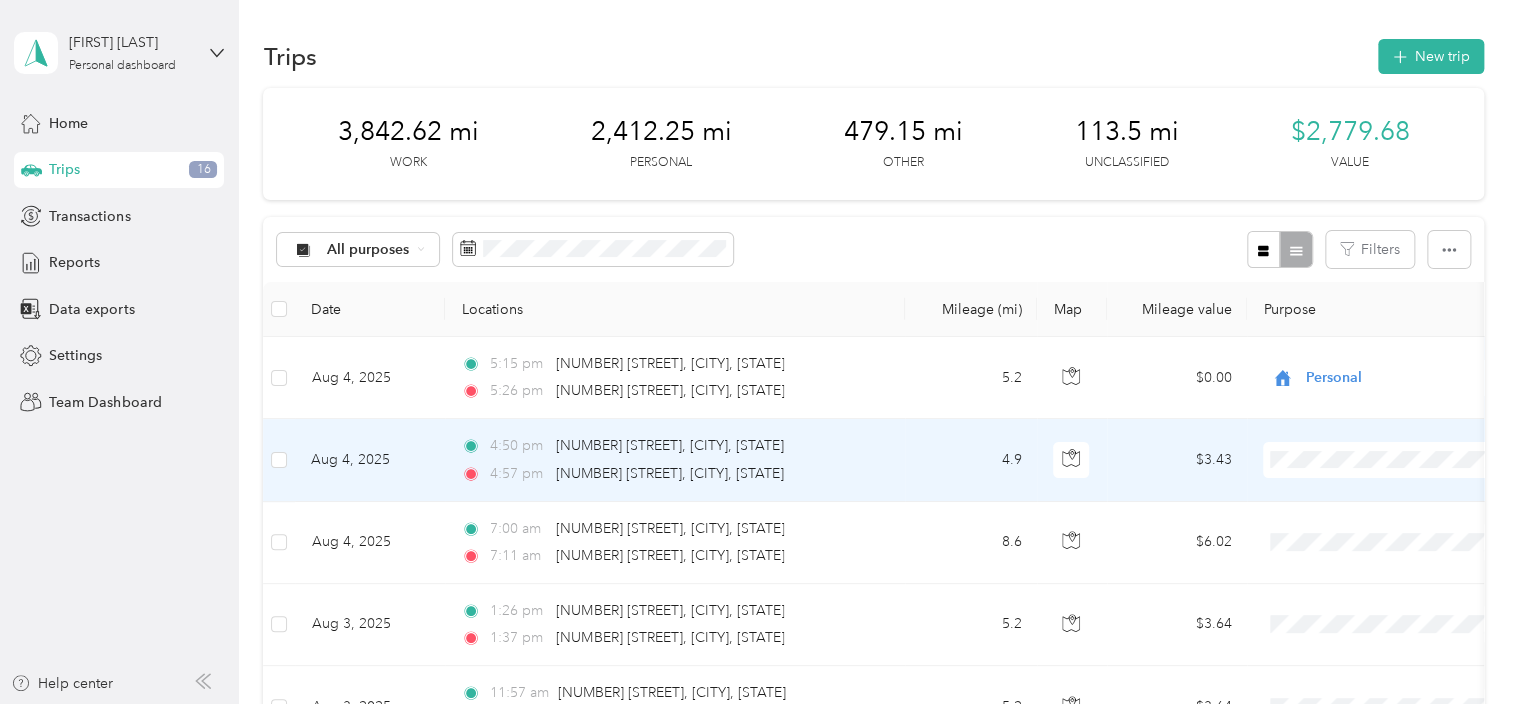 click on "Aug 4, 2025" at bounding box center [370, 460] 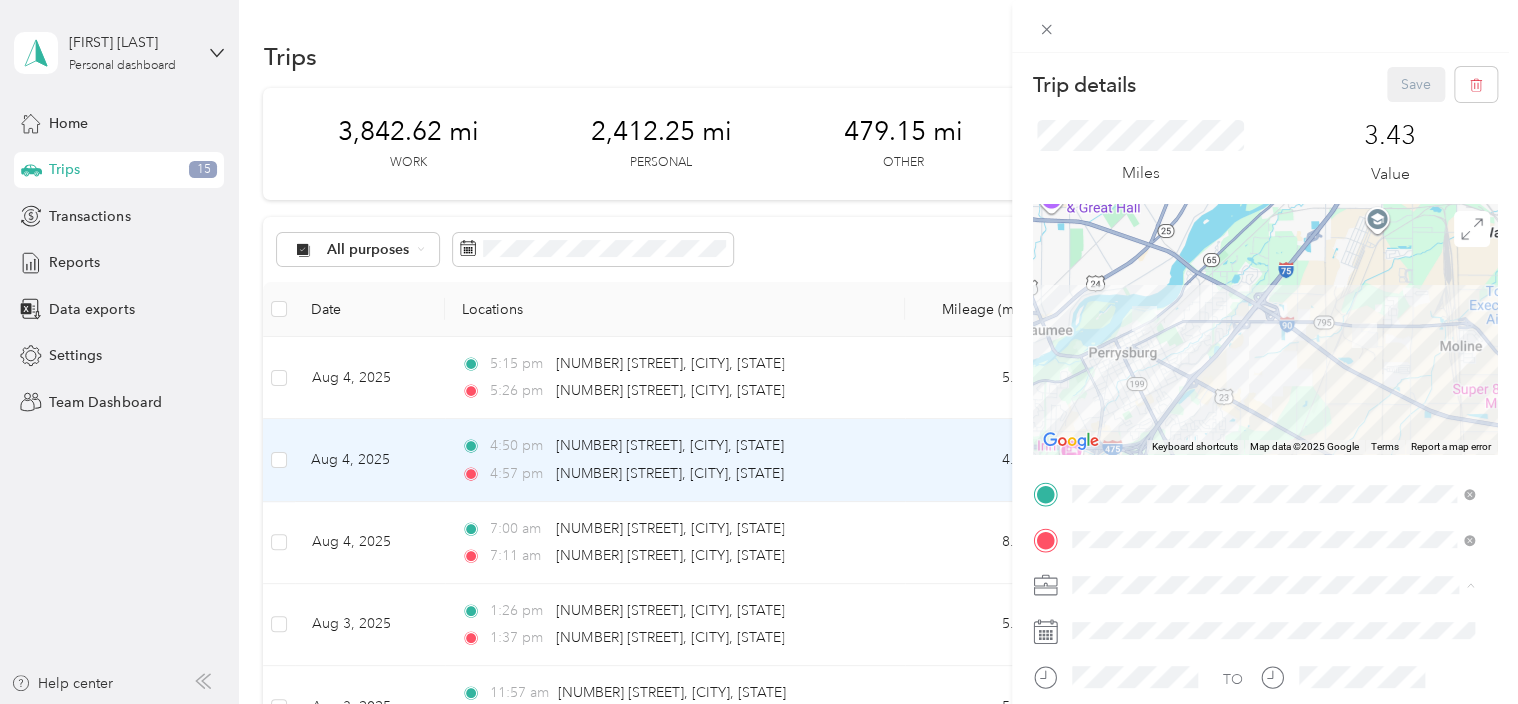 click on "Personal" at bounding box center (1105, 339) 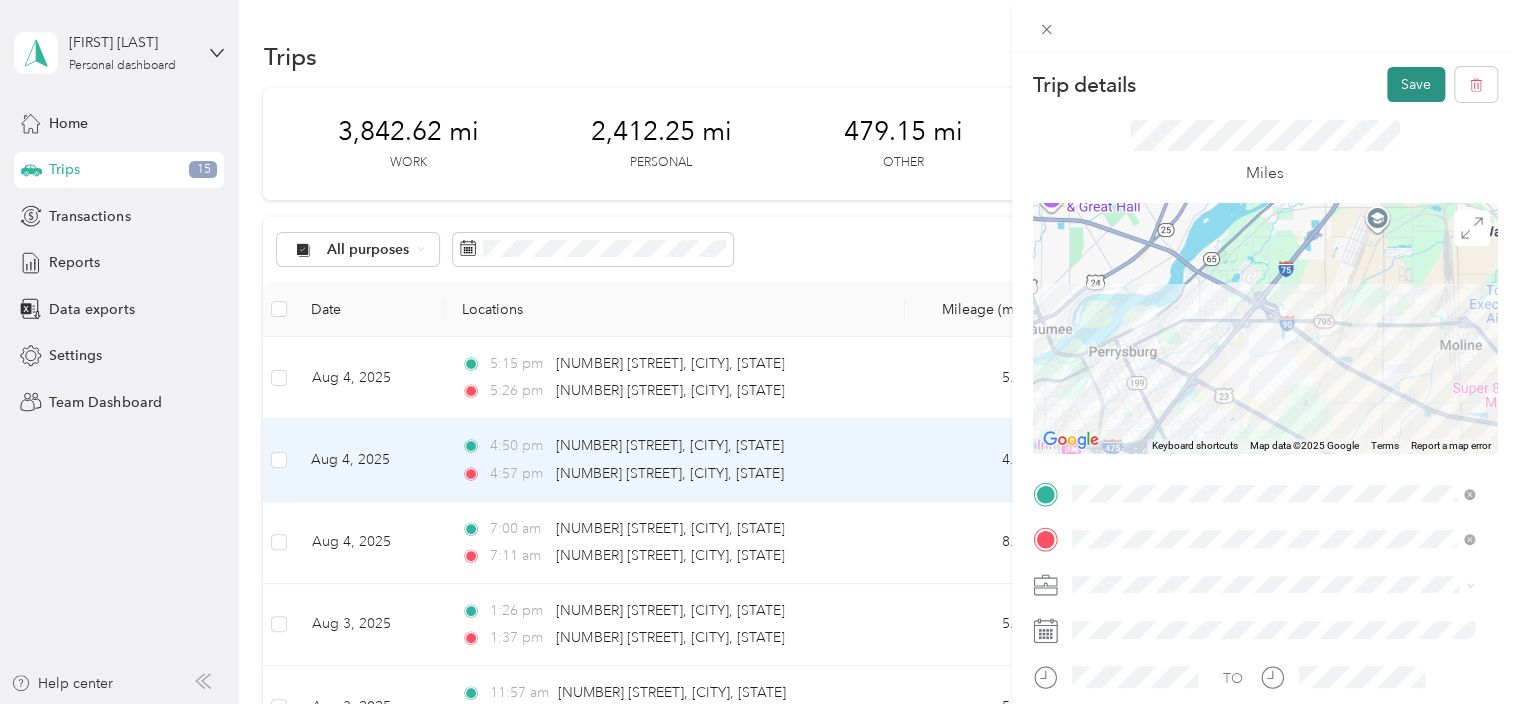 click on "Save" at bounding box center (1416, 84) 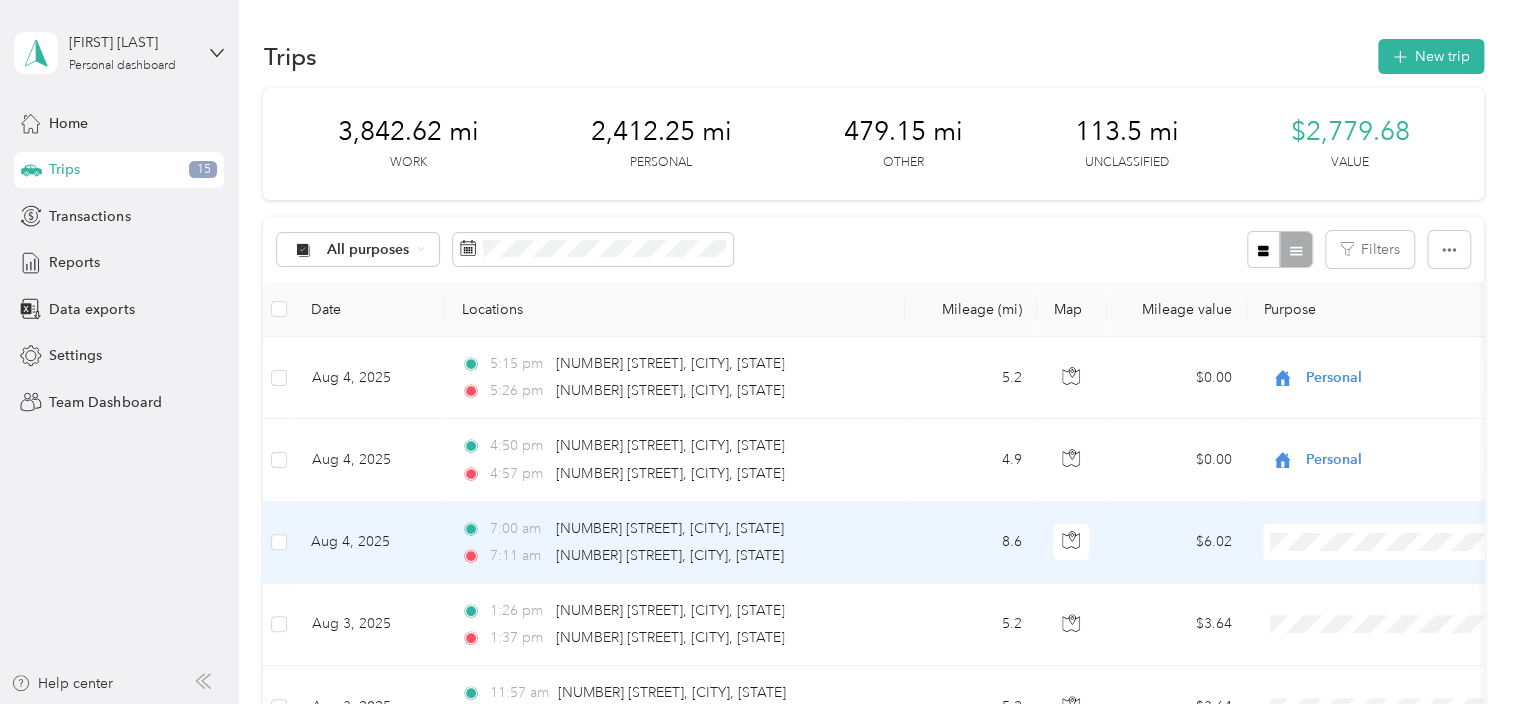 click on "Aug 4, 2025" at bounding box center (370, 543) 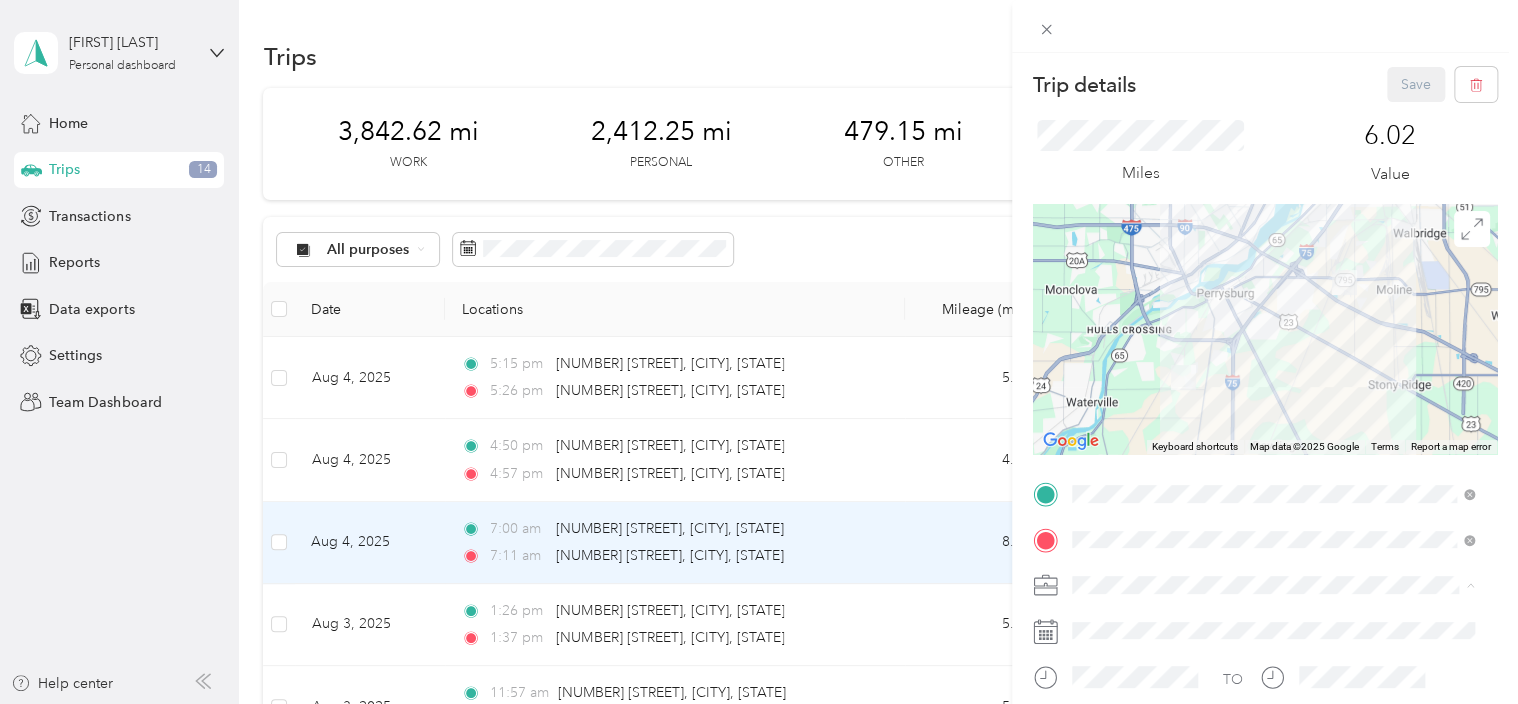click on "Personal" at bounding box center (1273, 339) 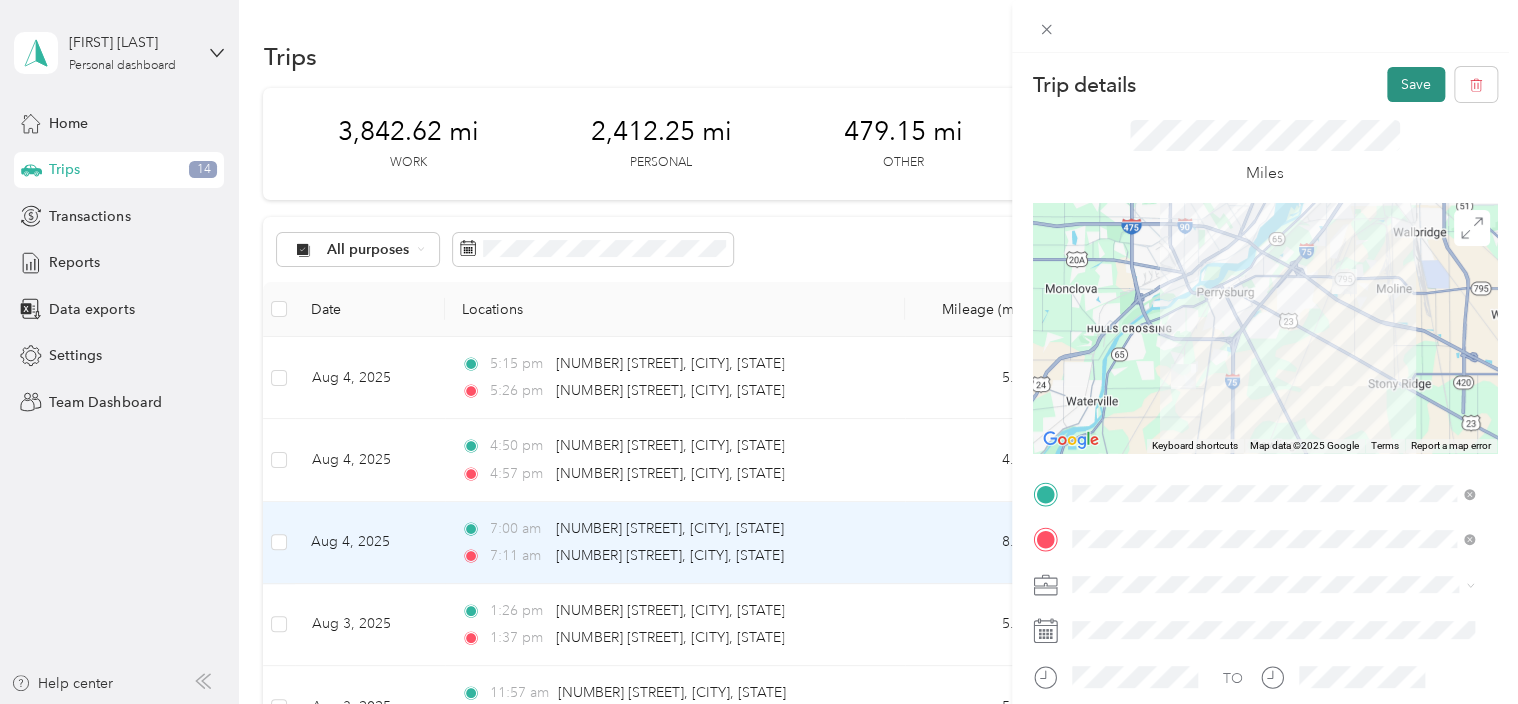 click on "Save" at bounding box center (1416, 84) 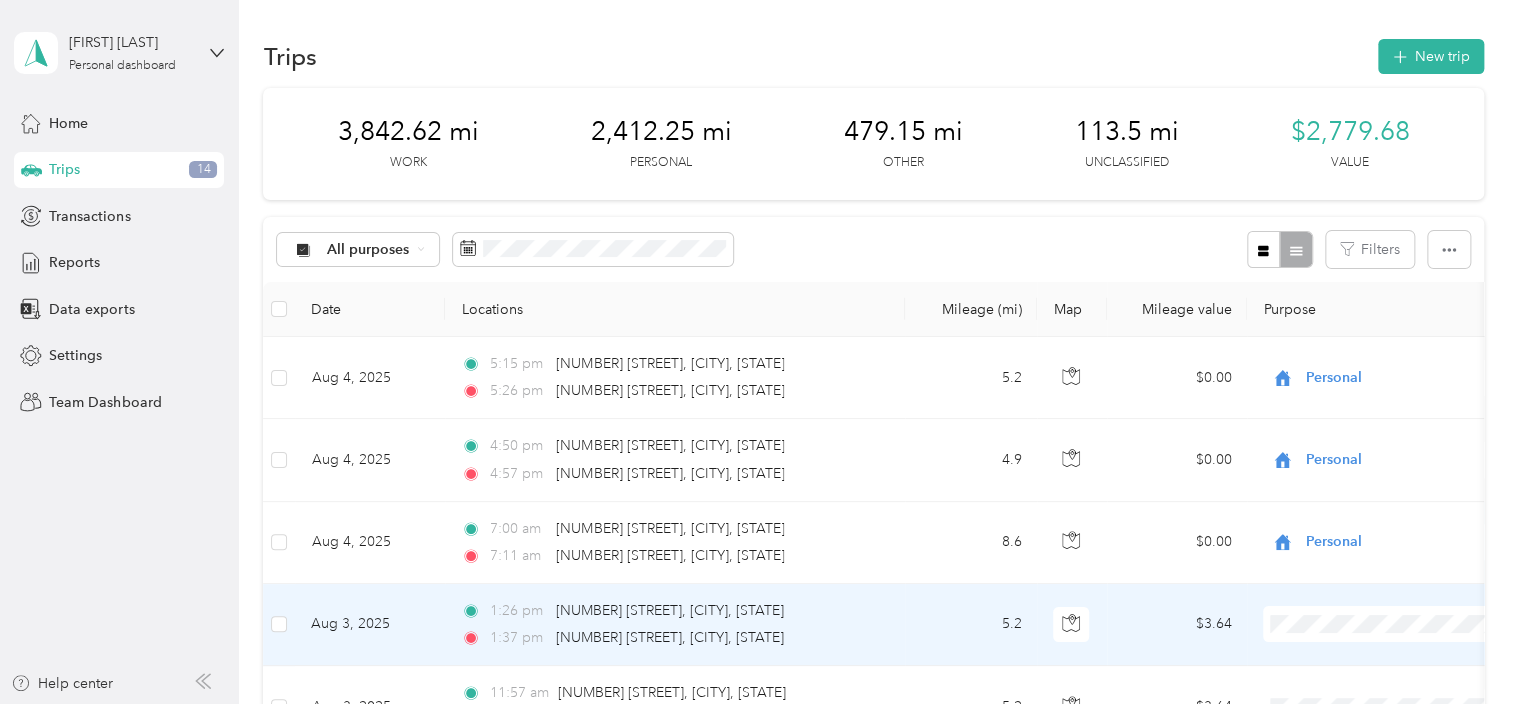 click on "Aug 3, 2025" at bounding box center (370, 625) 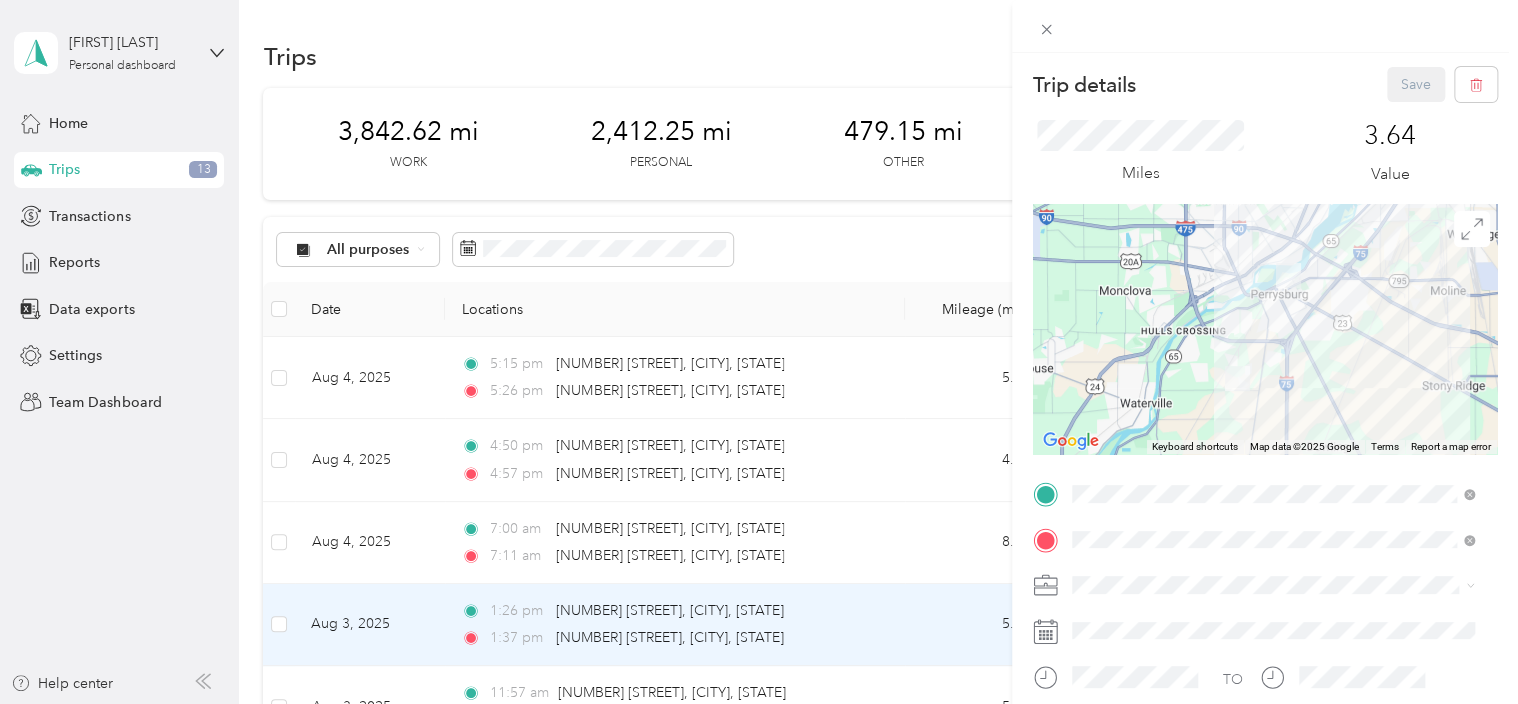 click on "Personal" at bounding box center [1105, 338] 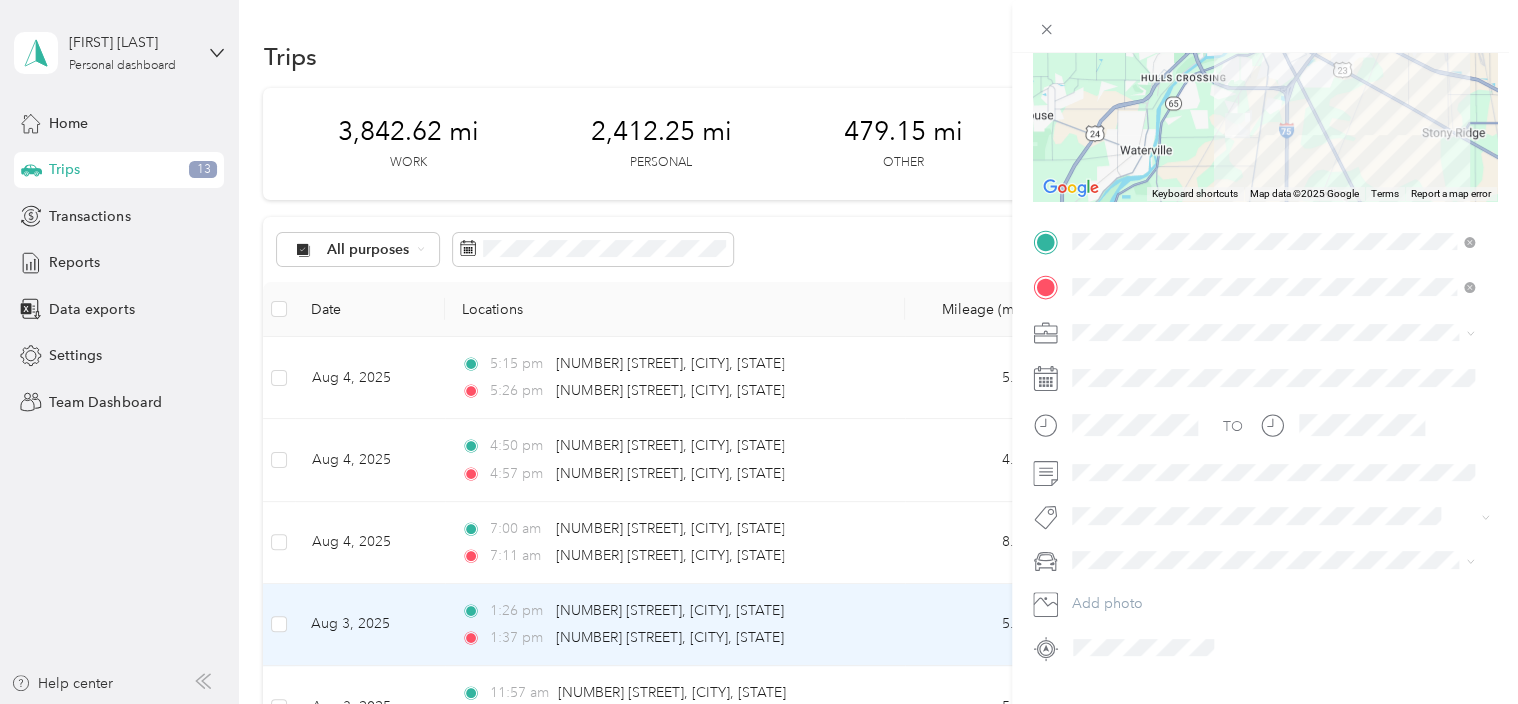 scroll, scrollTop: 266, scrollLeft: 0, axis: vertical 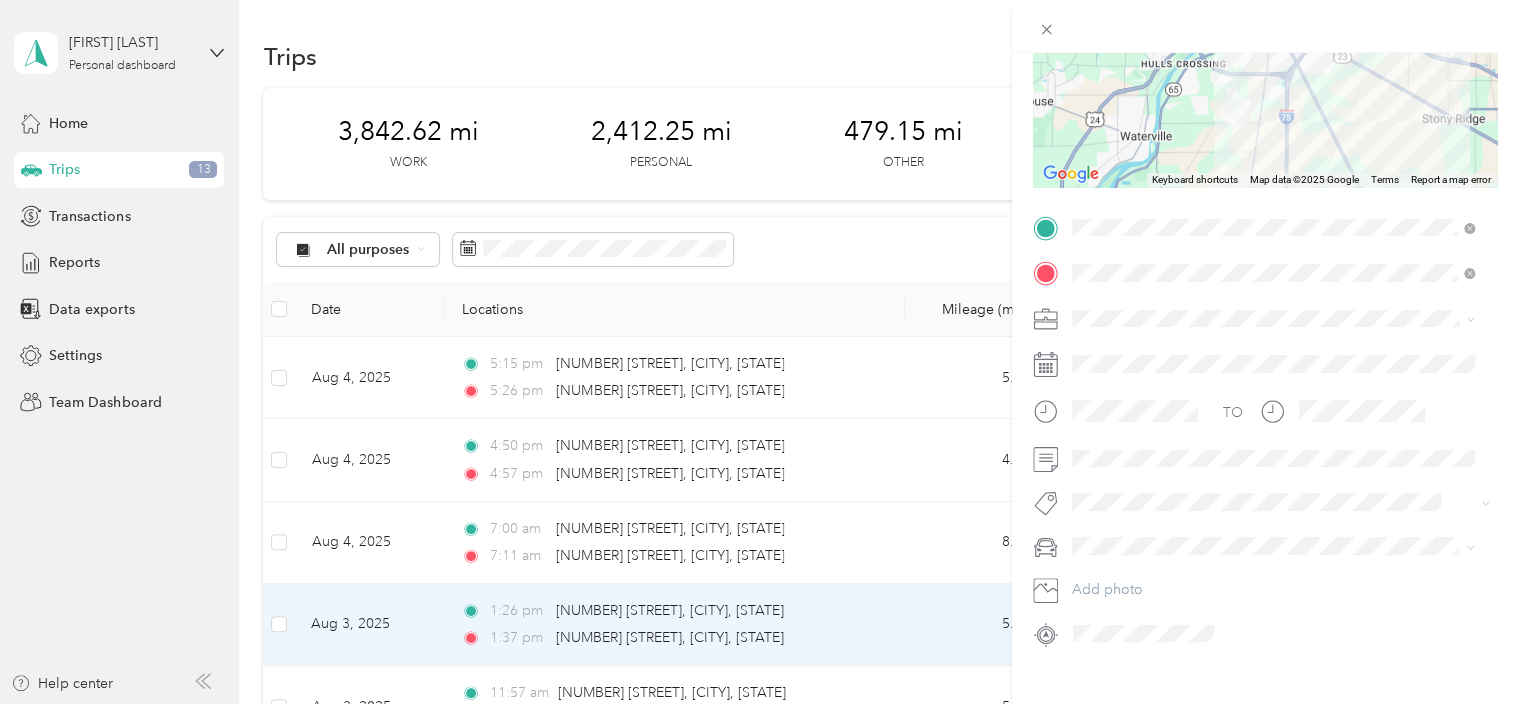 click on "pilot" at bounding box center [1093, 510] 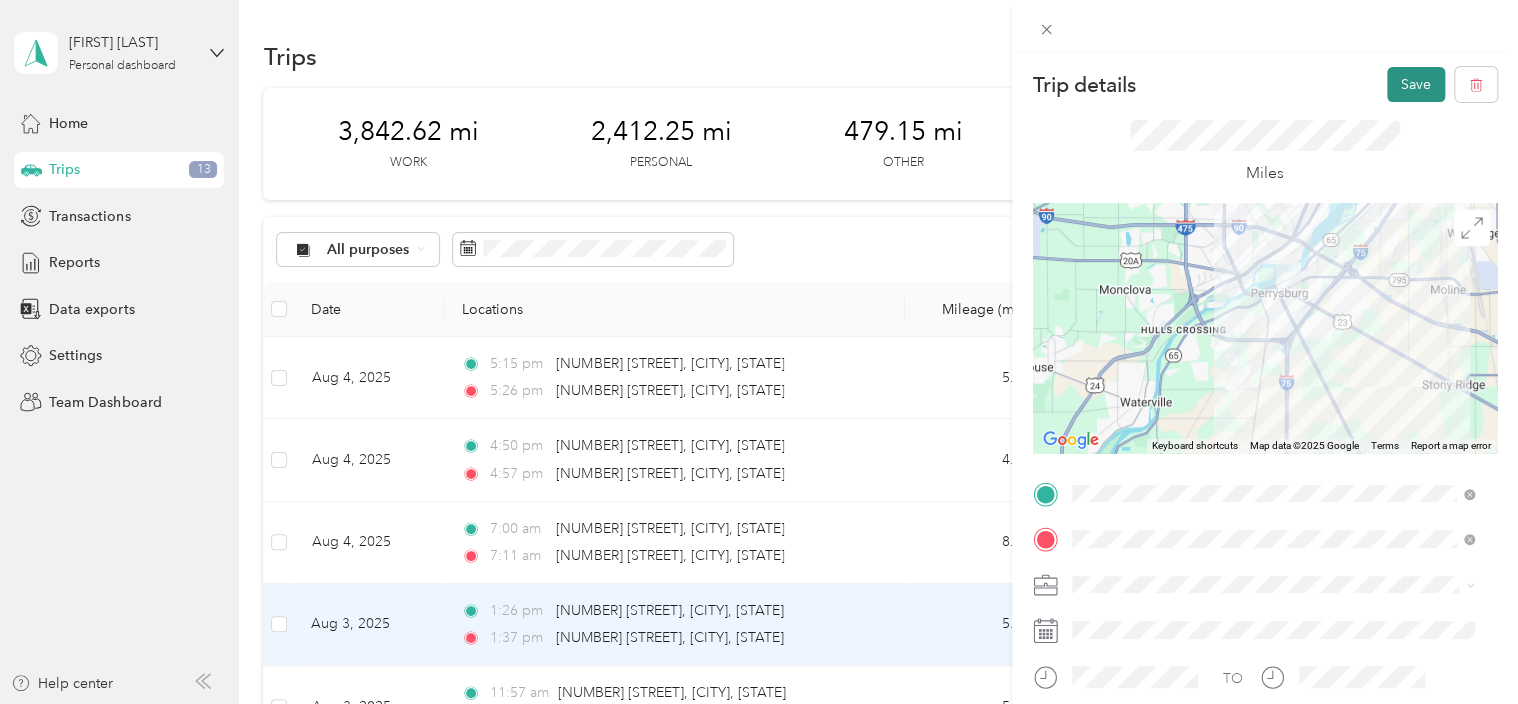 click on "Save" at bounding box center [1416, 84] 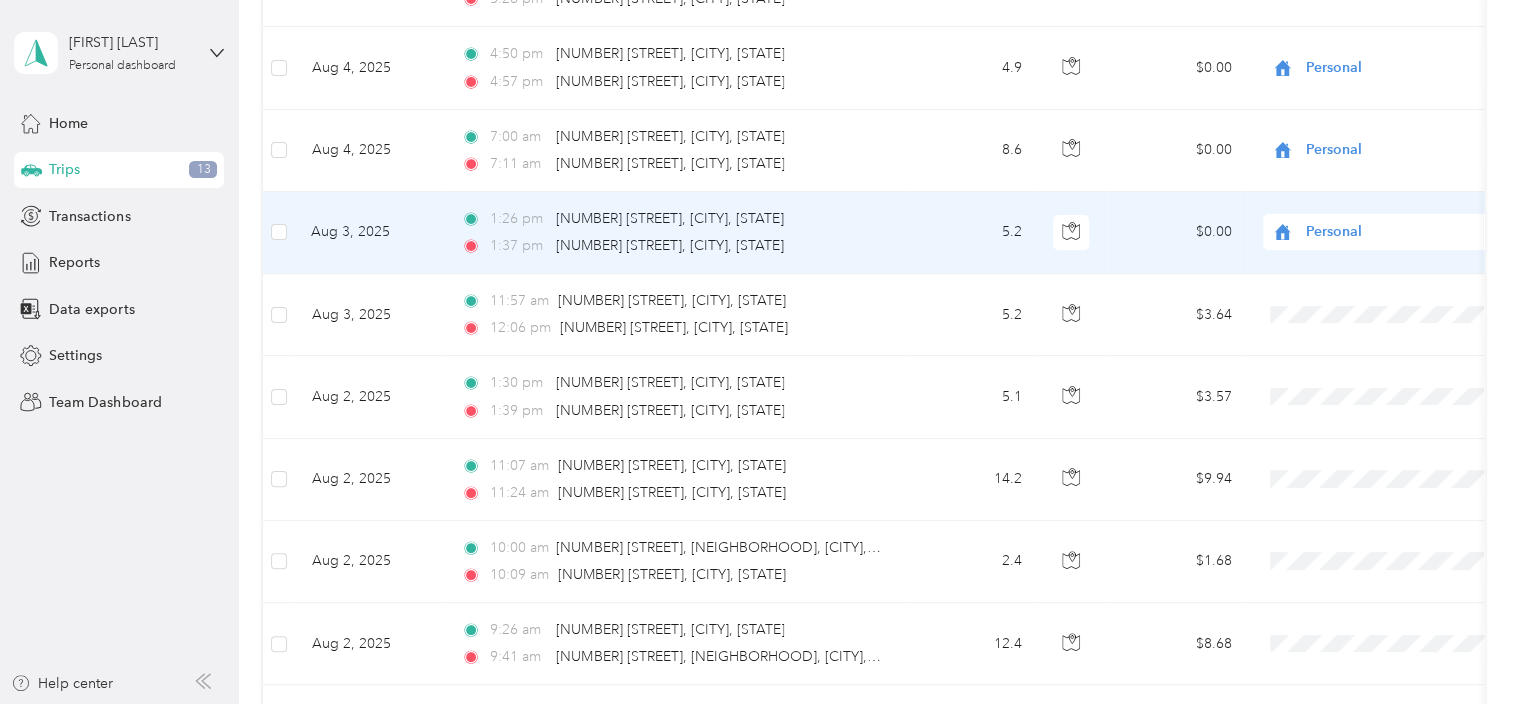 scroll, scrollTop: 400, scrollLeft: 0, axis: vertical 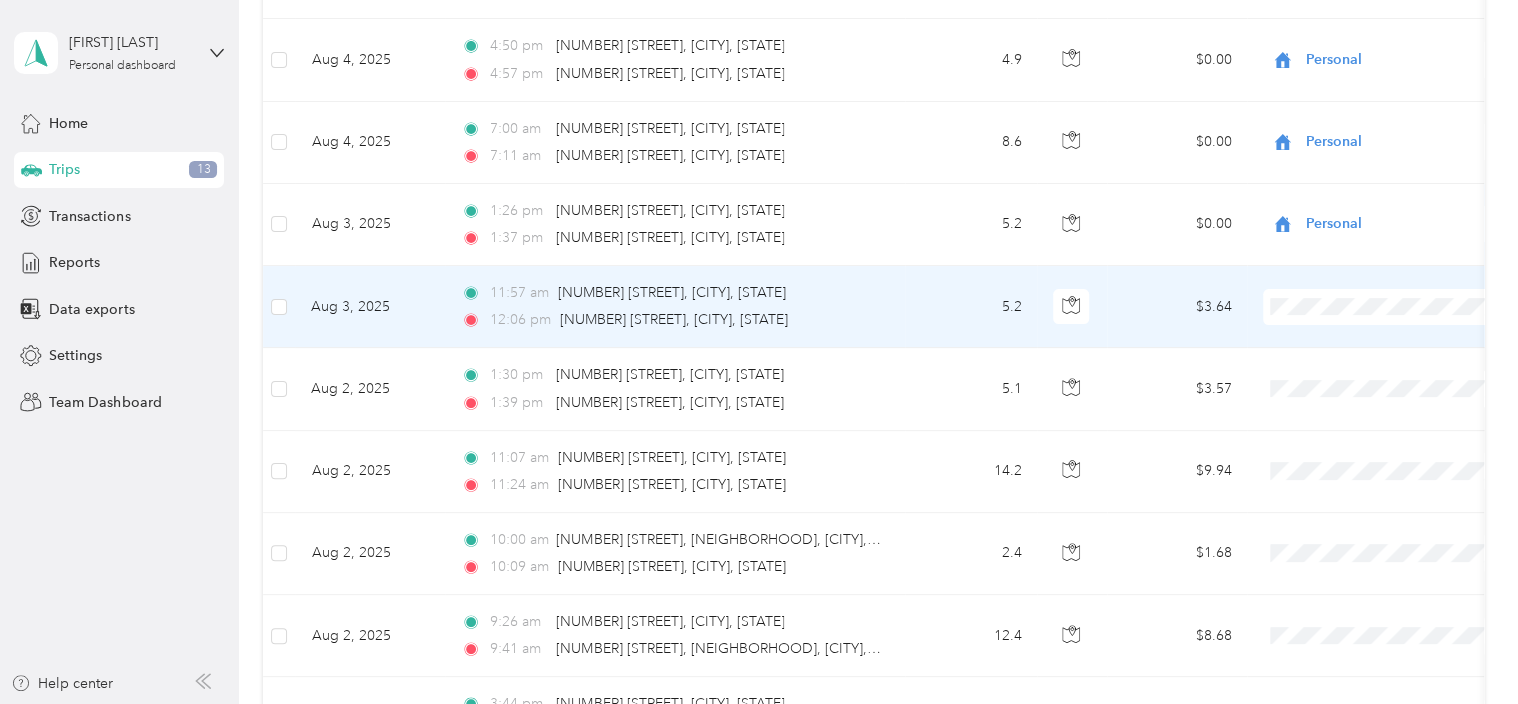 click on "Aug 3, 2025" at bounding box center [370, 307] 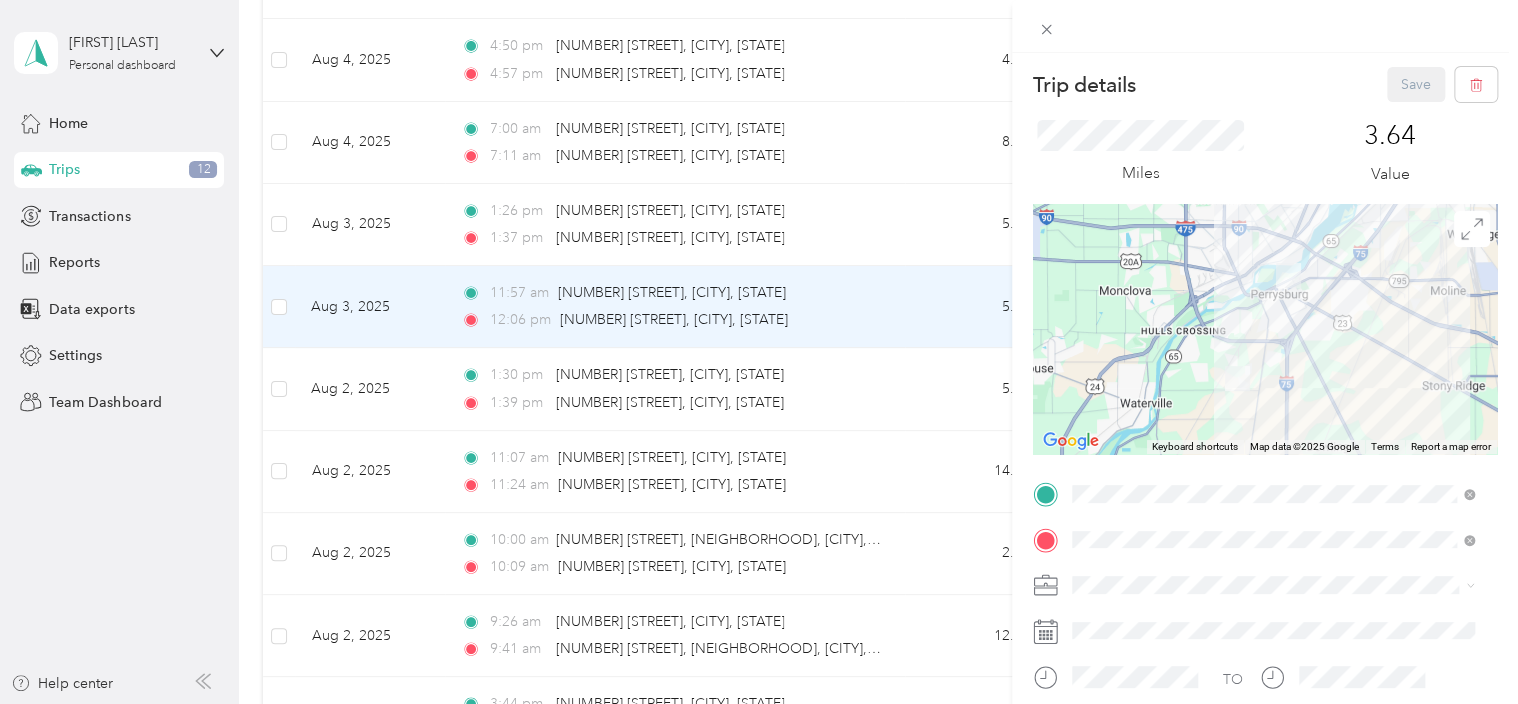 click on "Personal" at bounding box center [1105, 339] 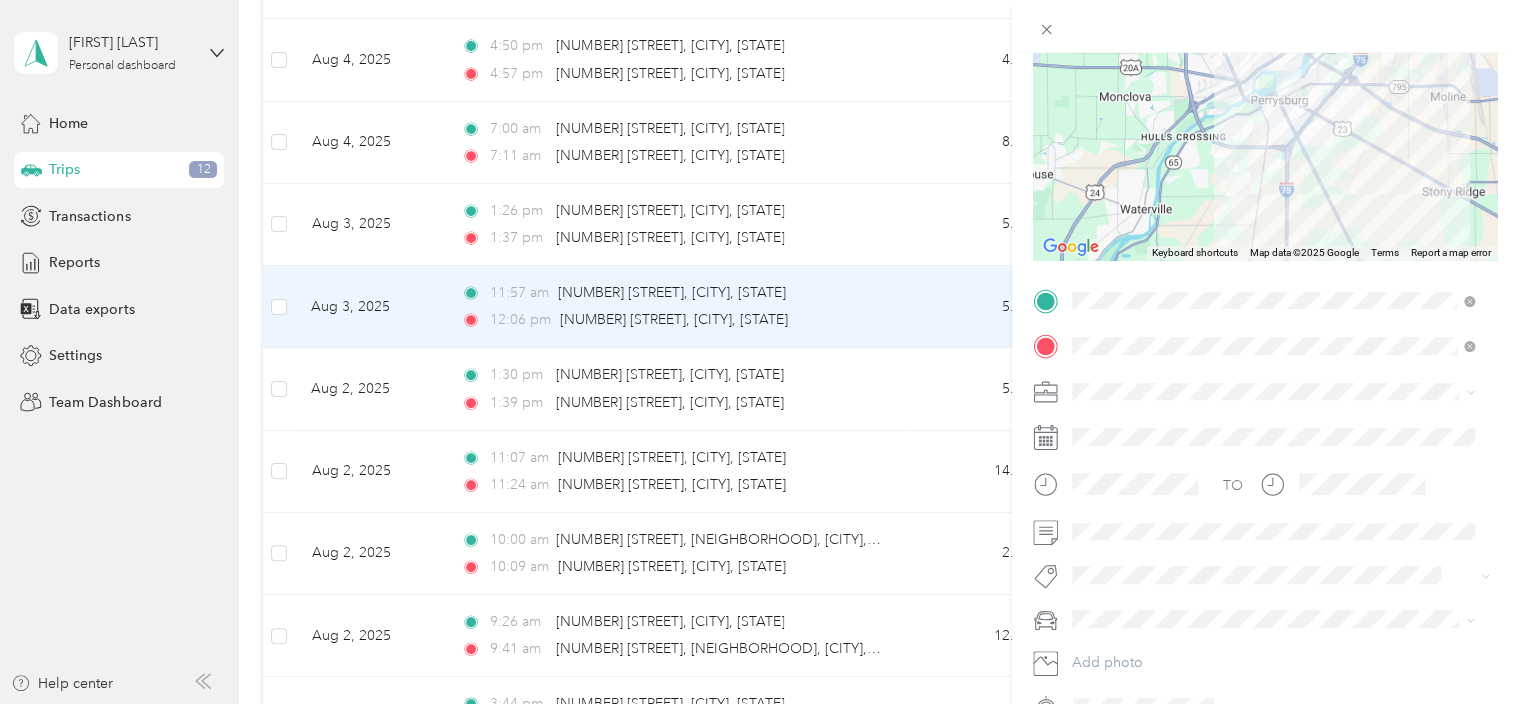 scroll, scrollTop: 272, scrollLeft: 0, axis: vertical 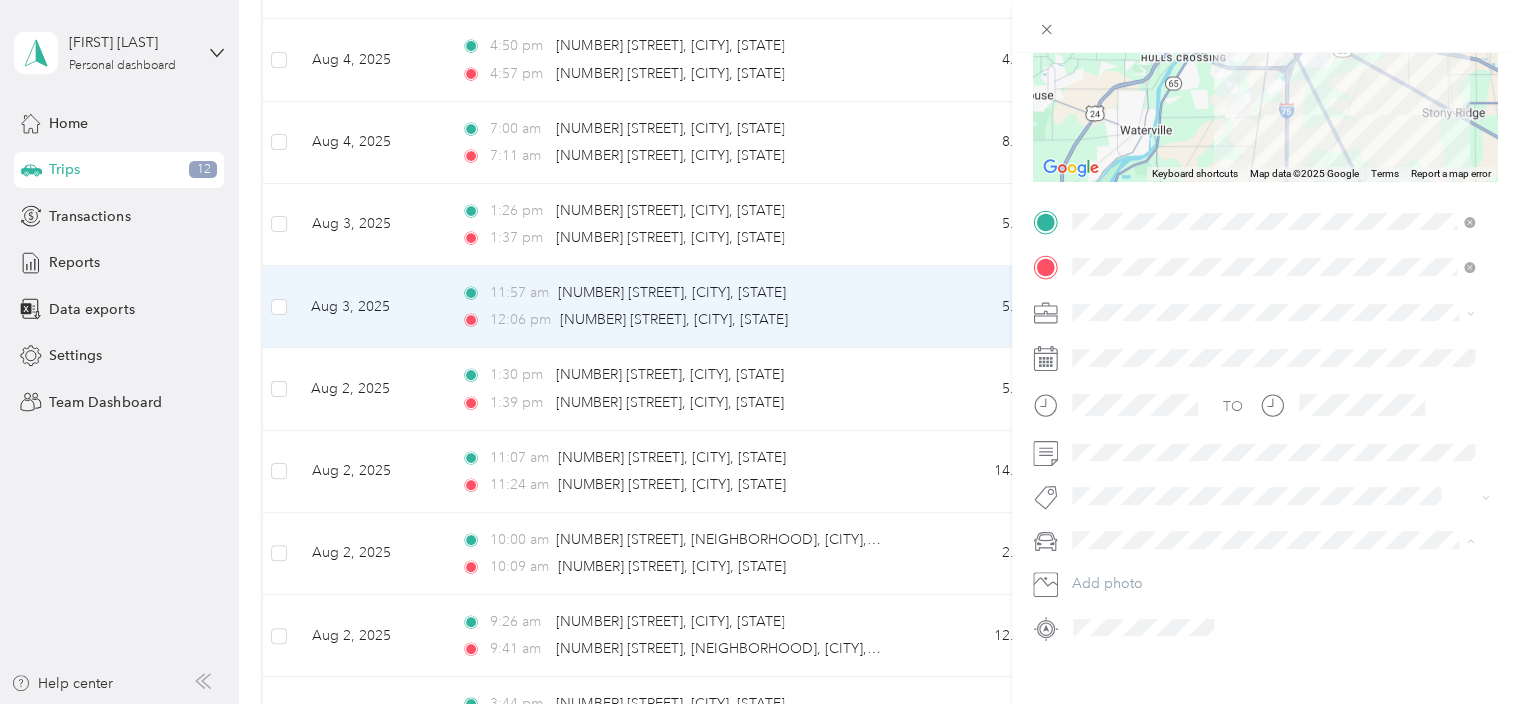 click on "pilot" at bounding box center (1273, 503) 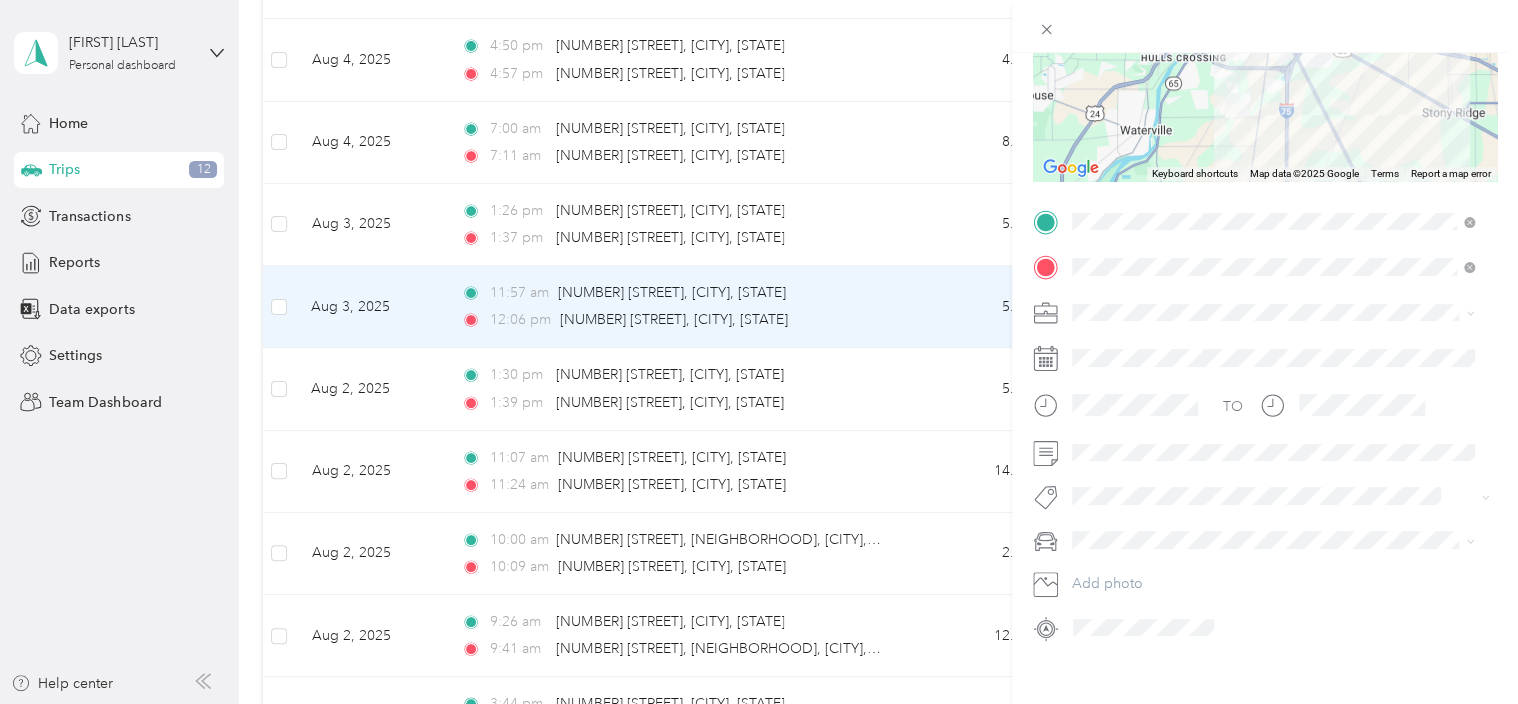 scroll, scrollTop: 0, scrollLeft: 0, axis: both 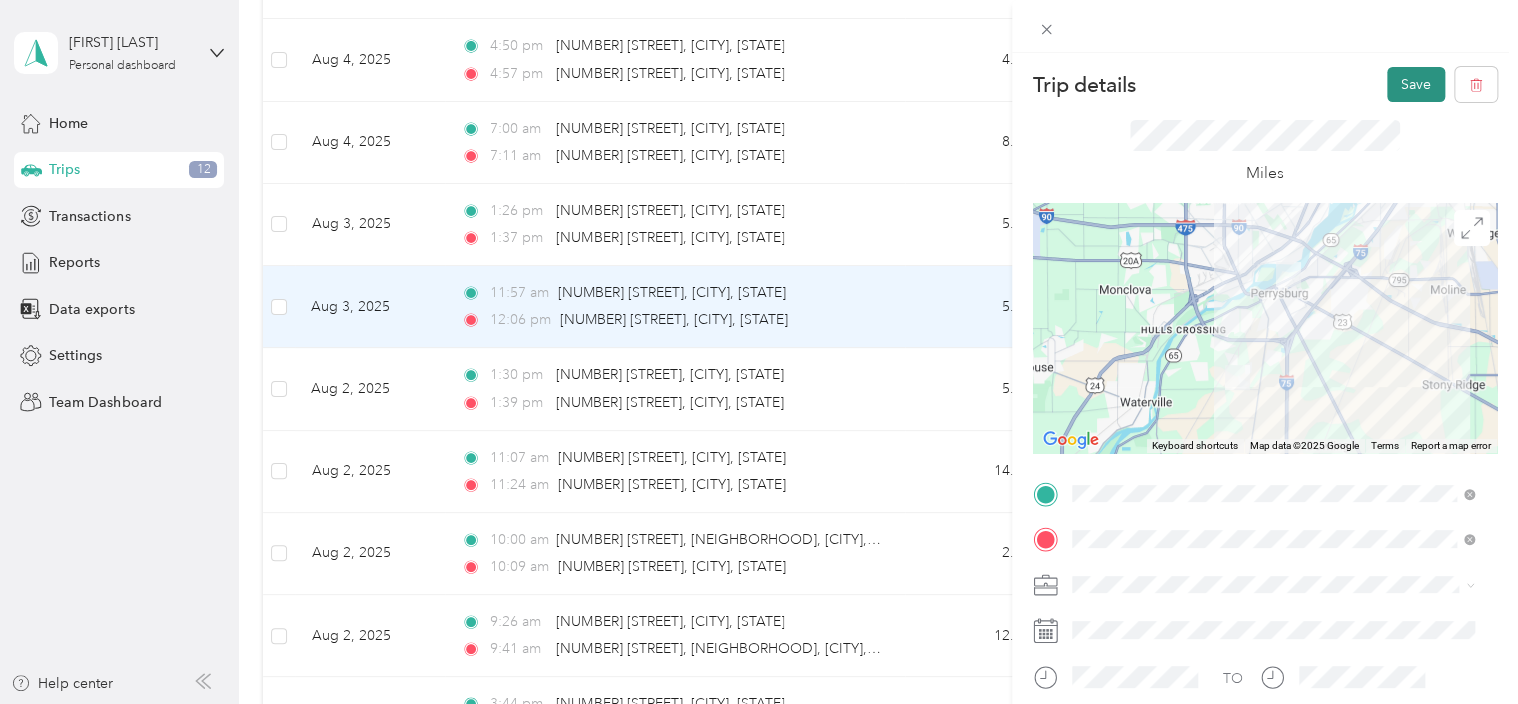click on "Save" at bounding box center [1416, 84] 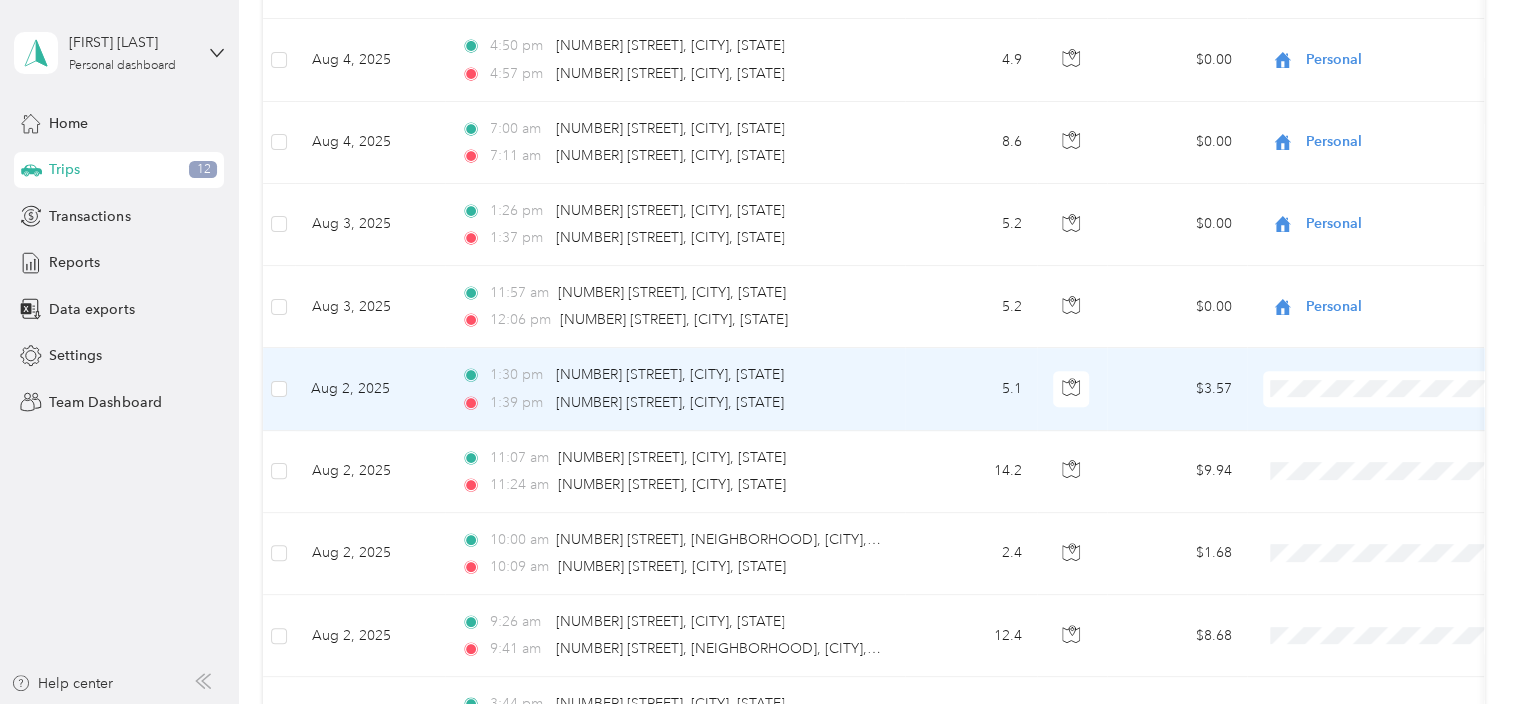 click on "Aug 2, 2025" at bounding box center (370, 389) 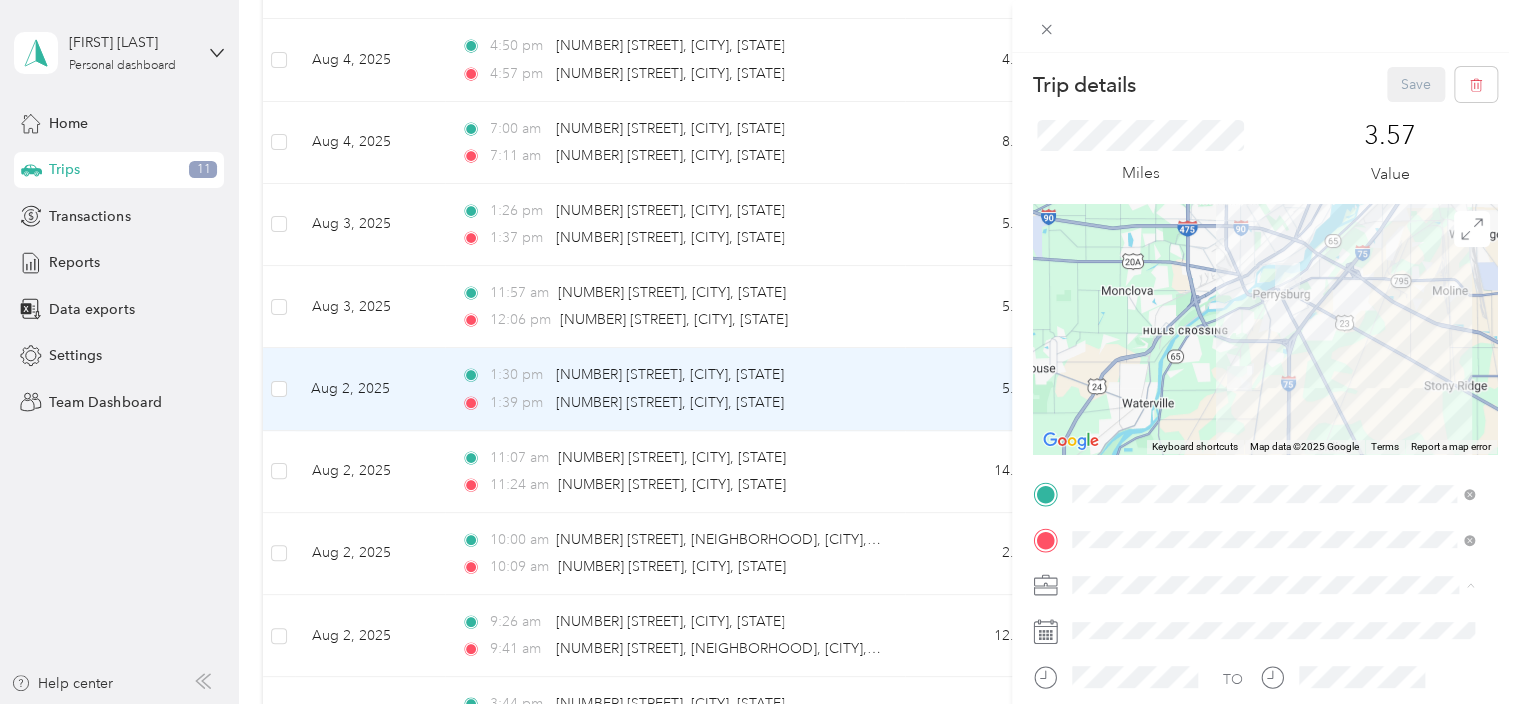 click on "Personal" at bounding box center (1273, 339) 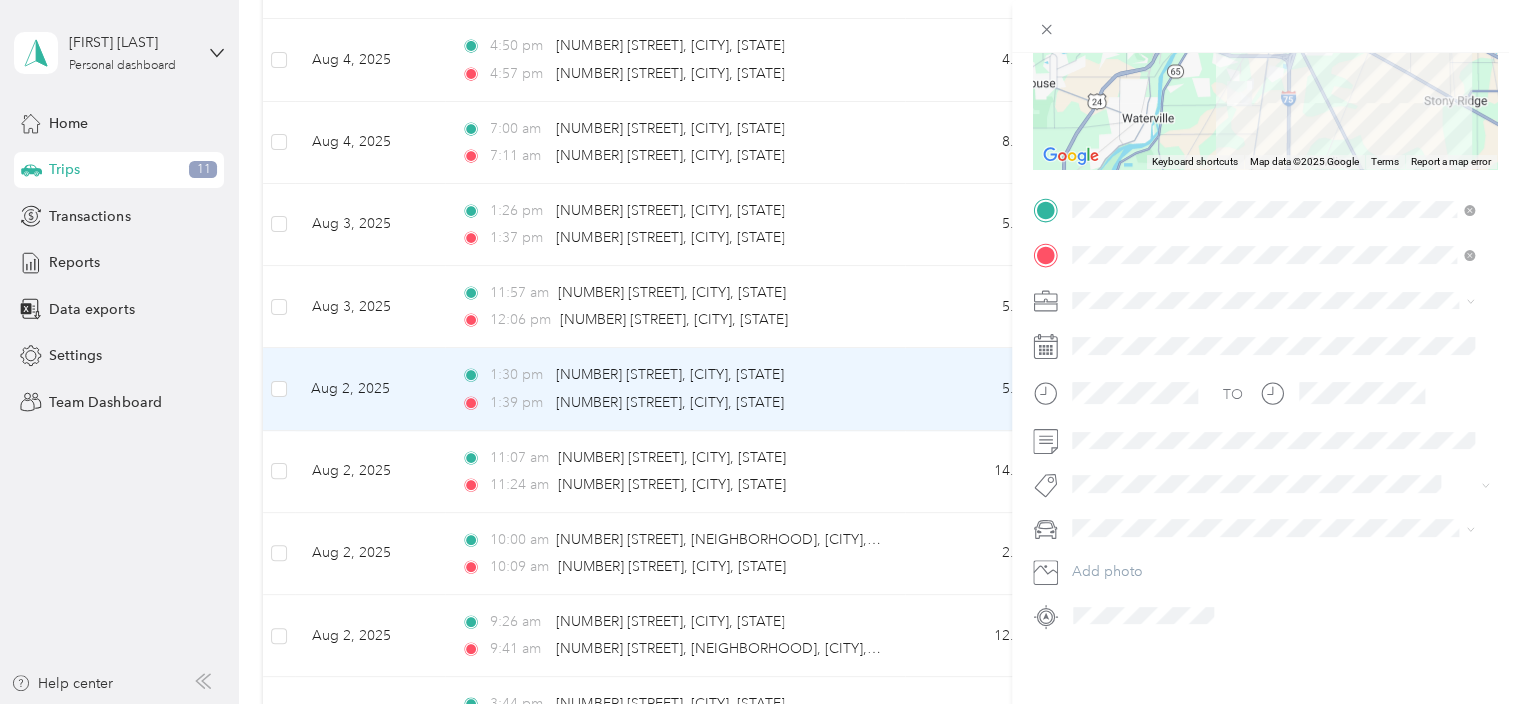 scroll, scrollTop: 299, scrollLeft: 0, axis: vertical 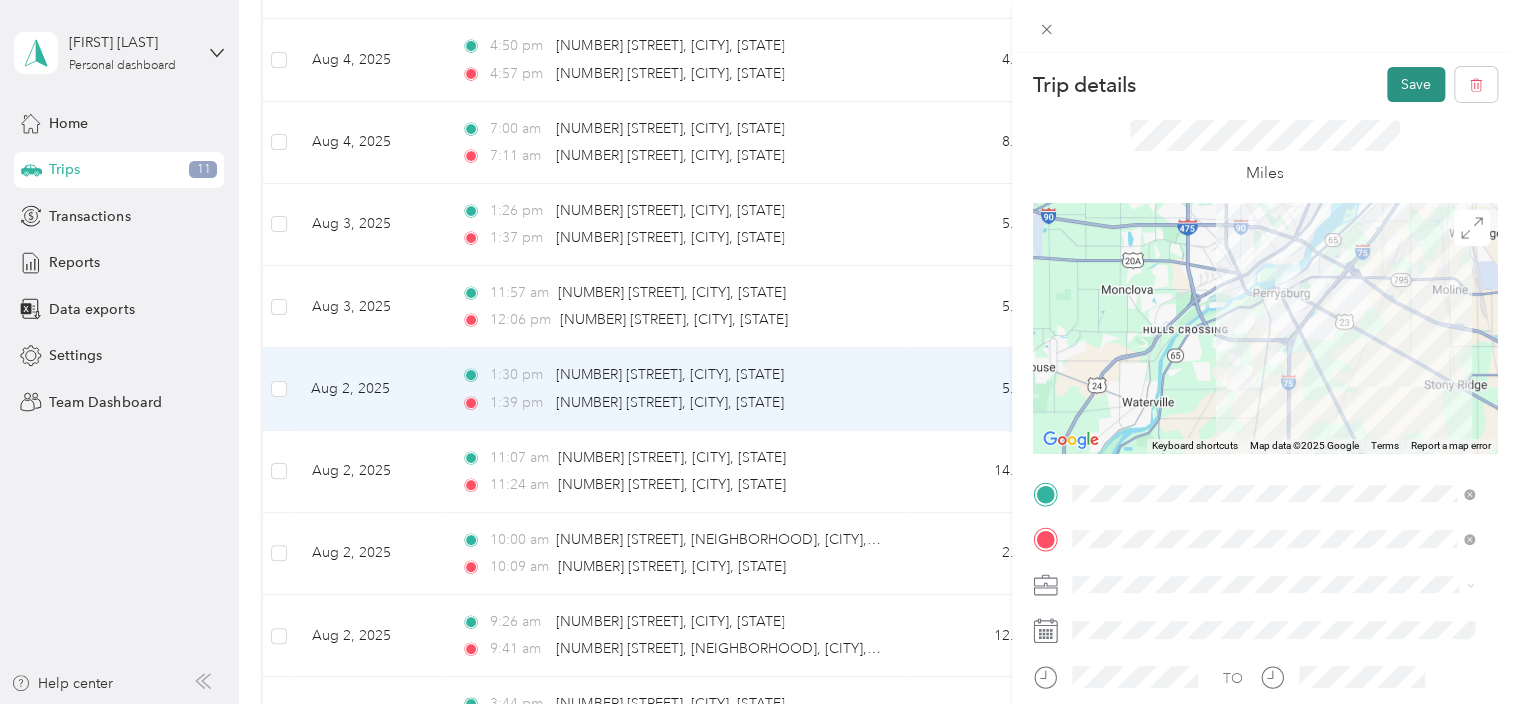 click on "Save" at bounding box center (1416, 84) 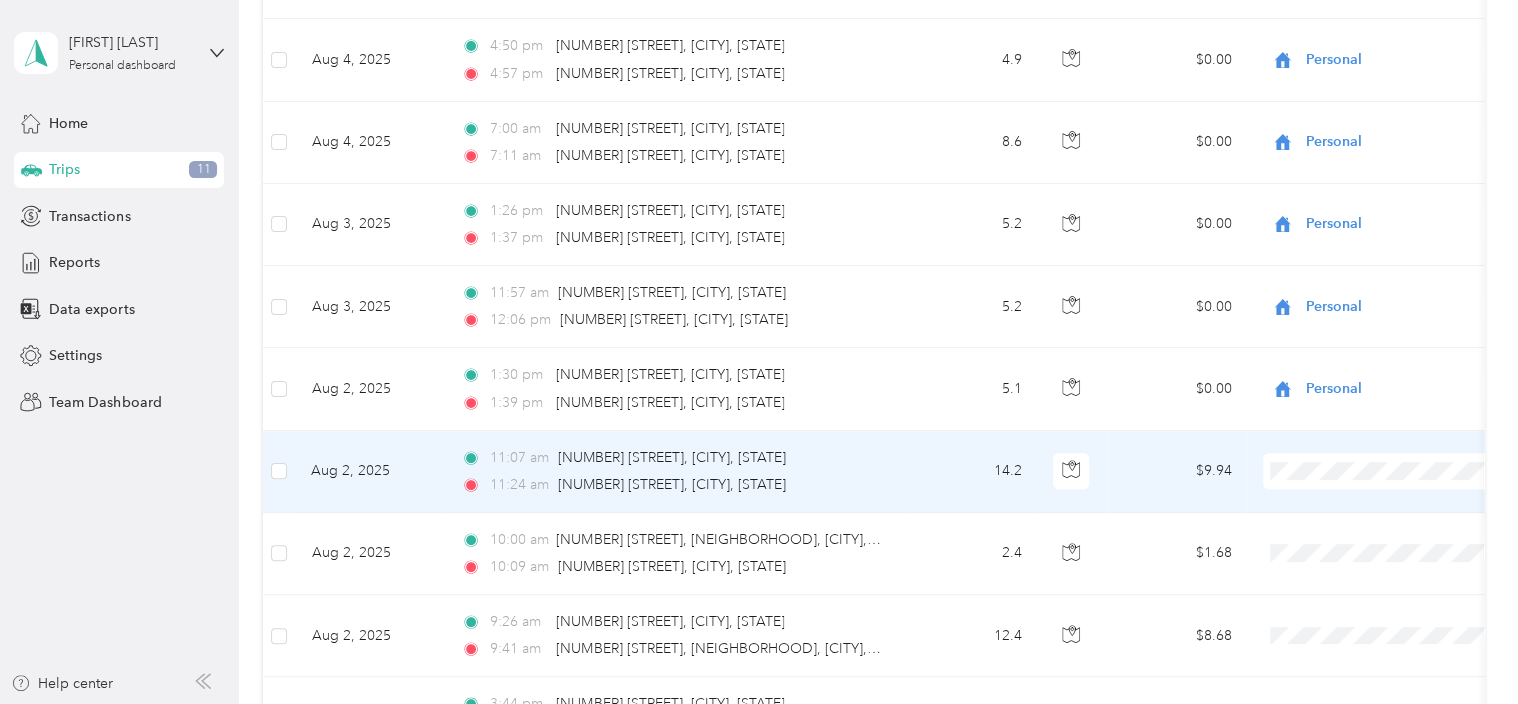 click on "Aug 2, 2025" at bounding box center (370, 472) 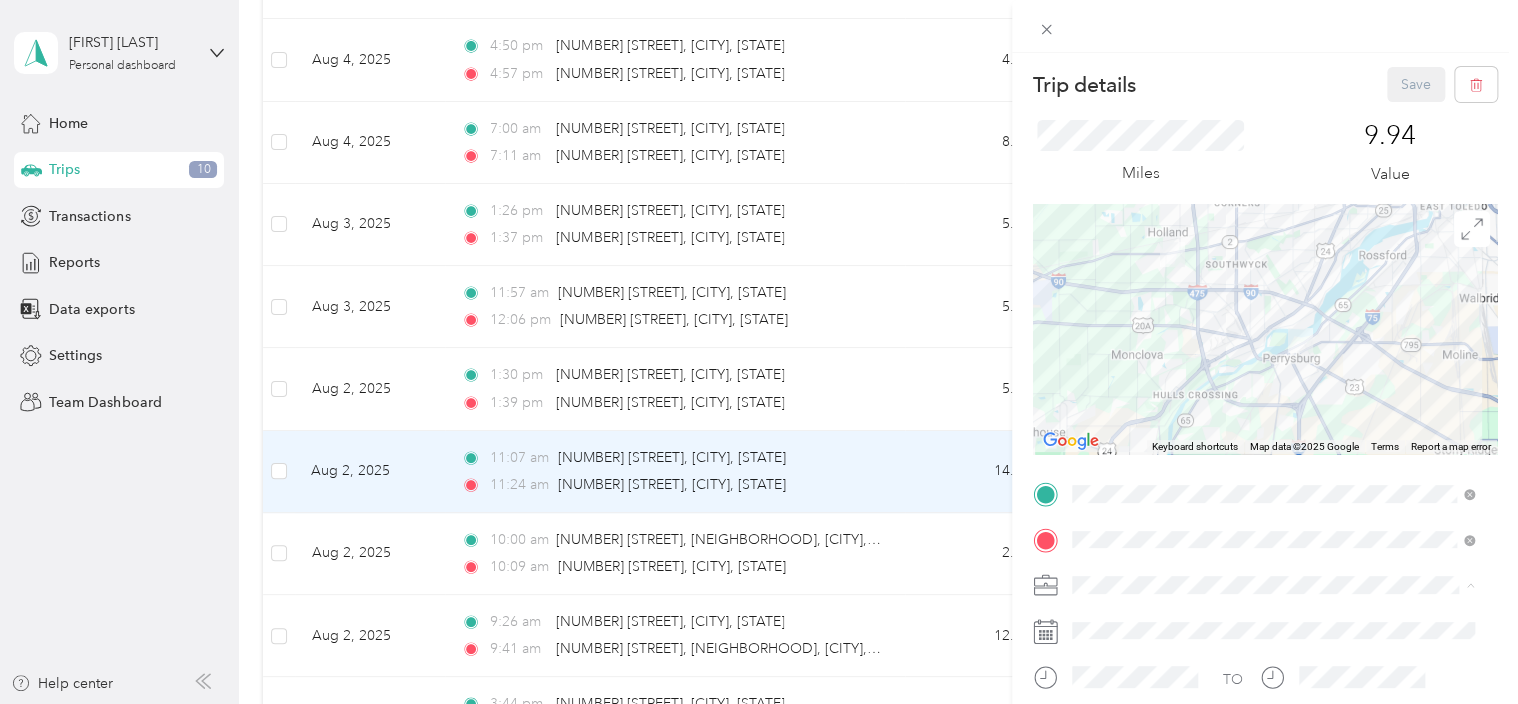 click on "Personal" at bounding box center (1273, 339) 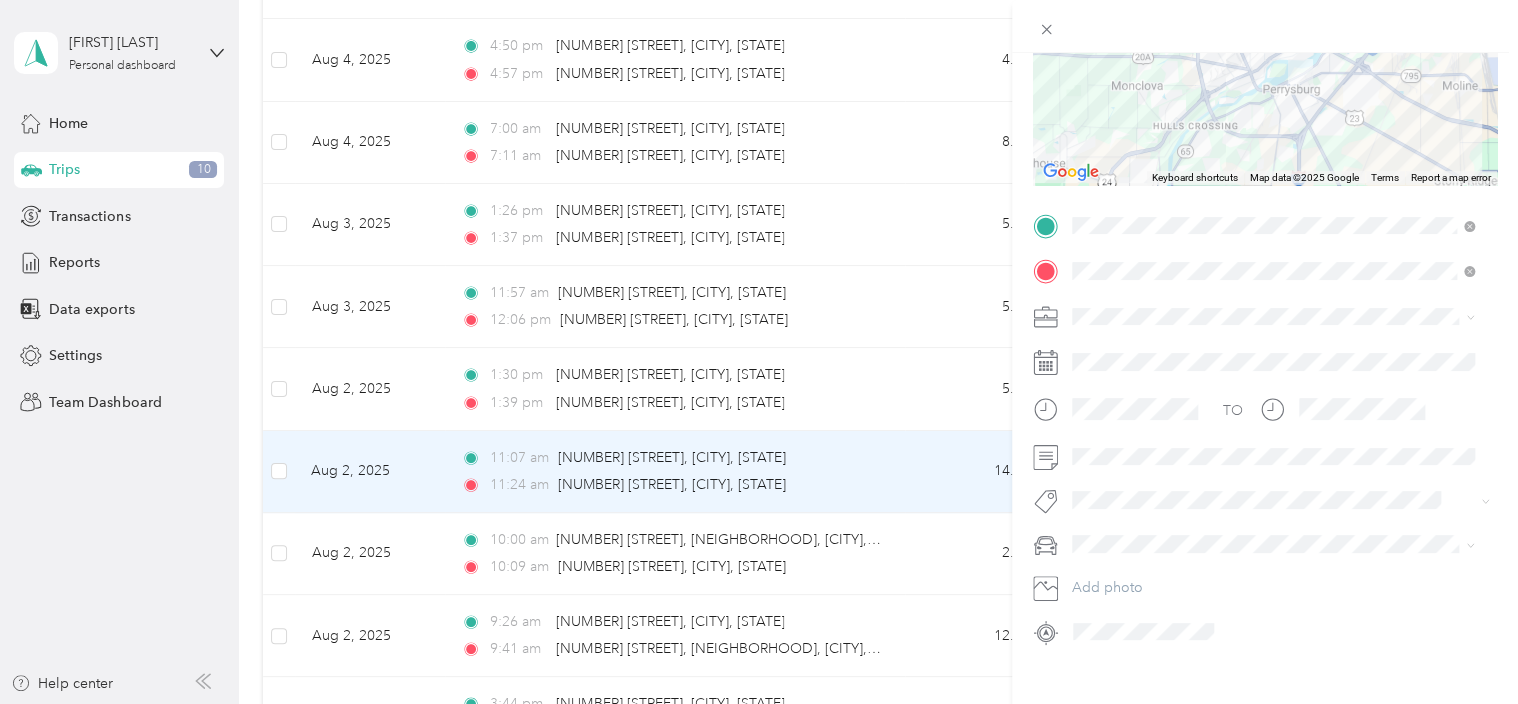 scroll, scrollTop: 288, scrollLeft: 0, axis: vertical 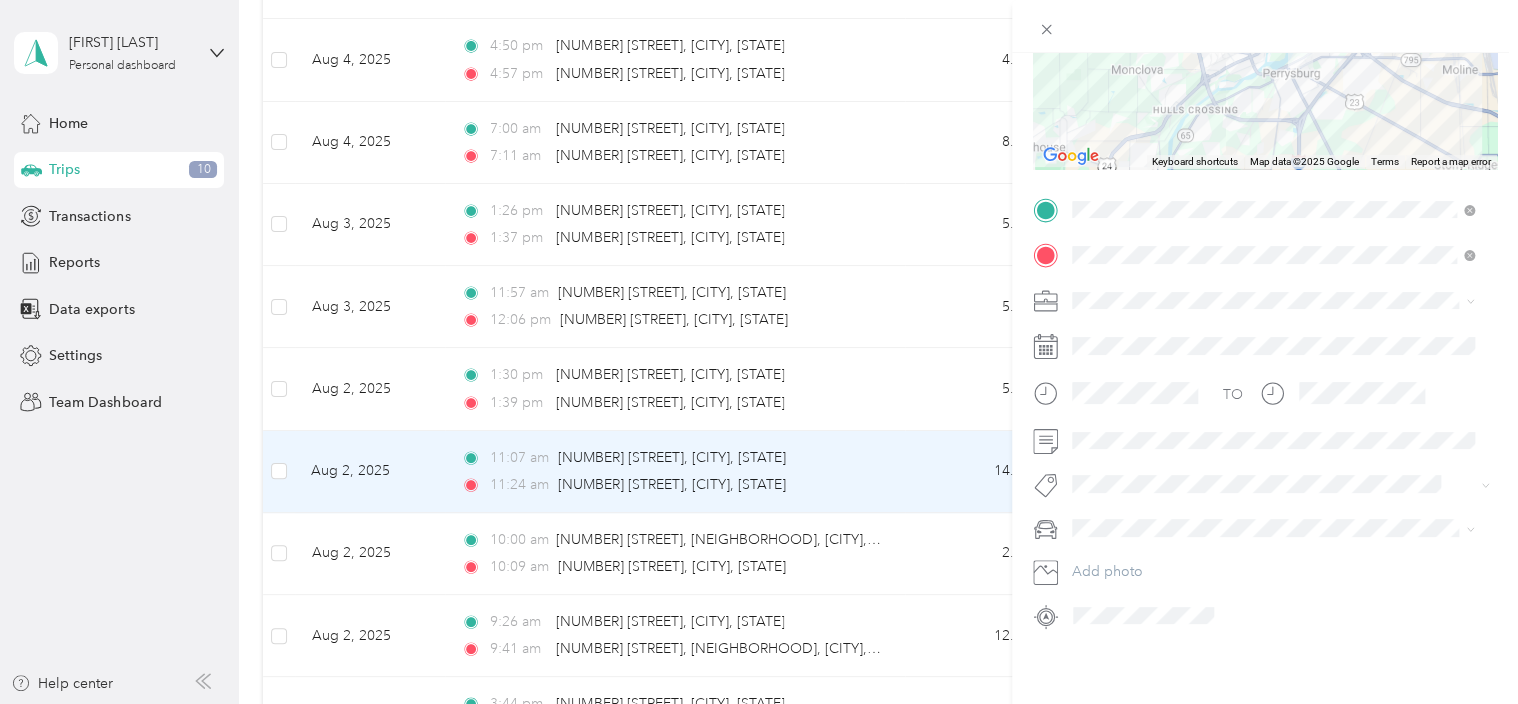 click on "pilot" at bounding box center (1273, 483) 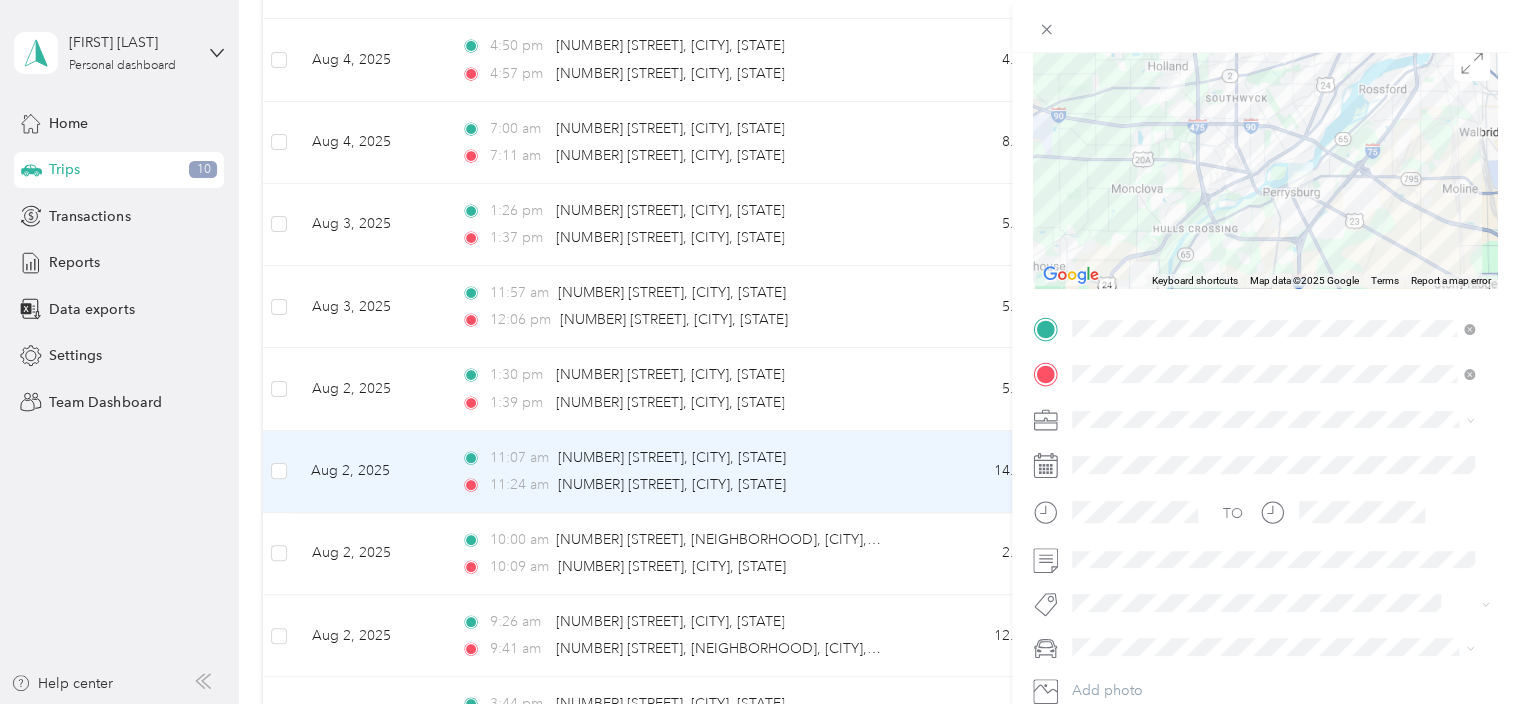 scroll, scrollTop: 0, scrollLeft: 0, axis: both 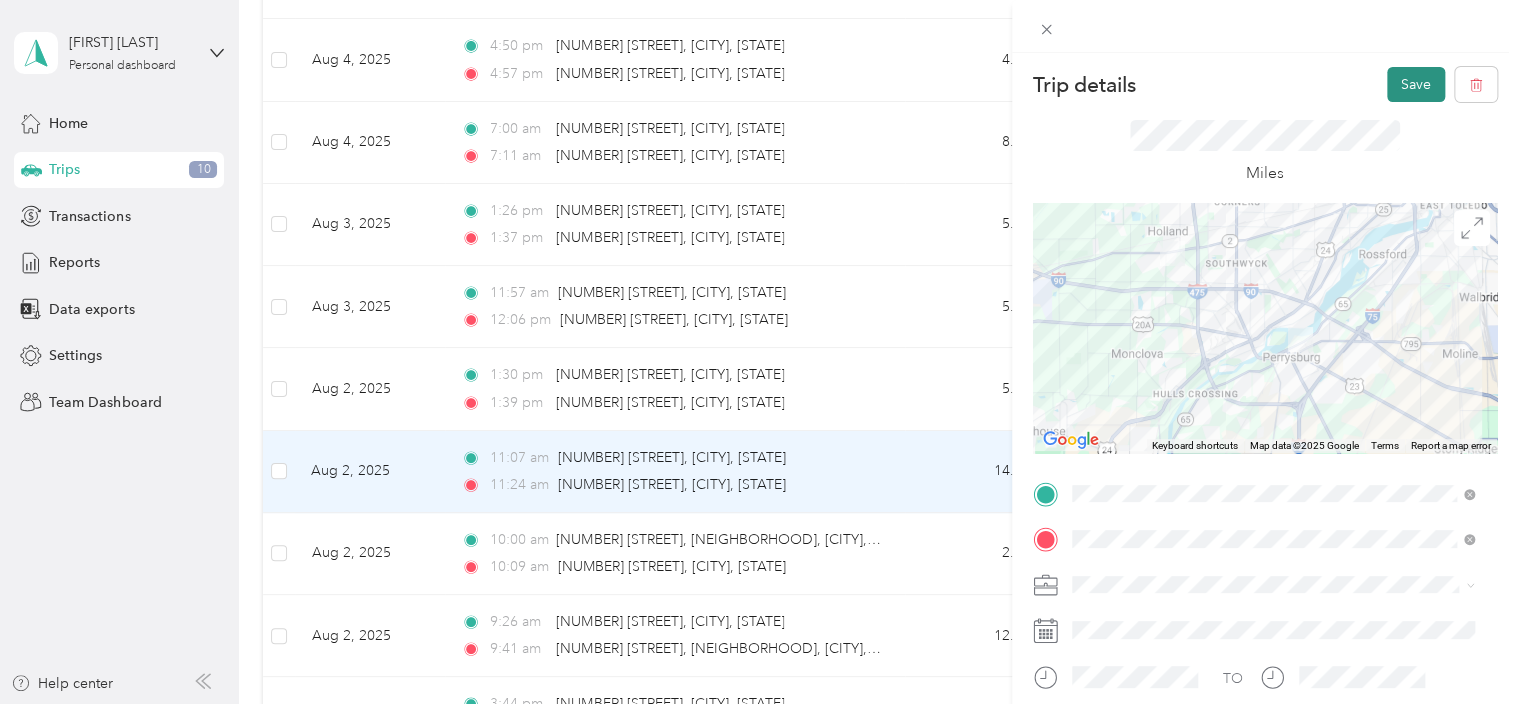 click on "Save" at bounding box center (1416, 84) 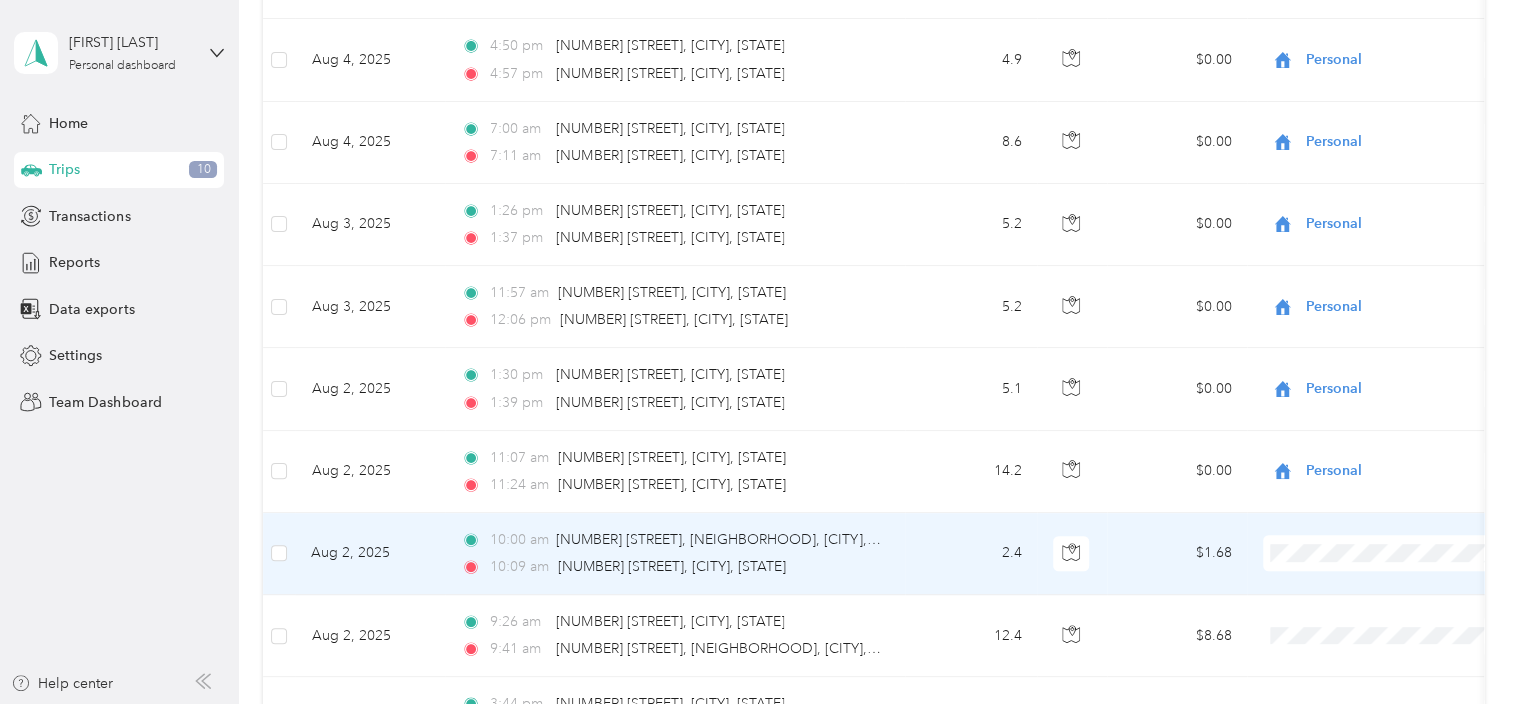 click on "Aug 2, 2025" at bounding box center (370, 554) 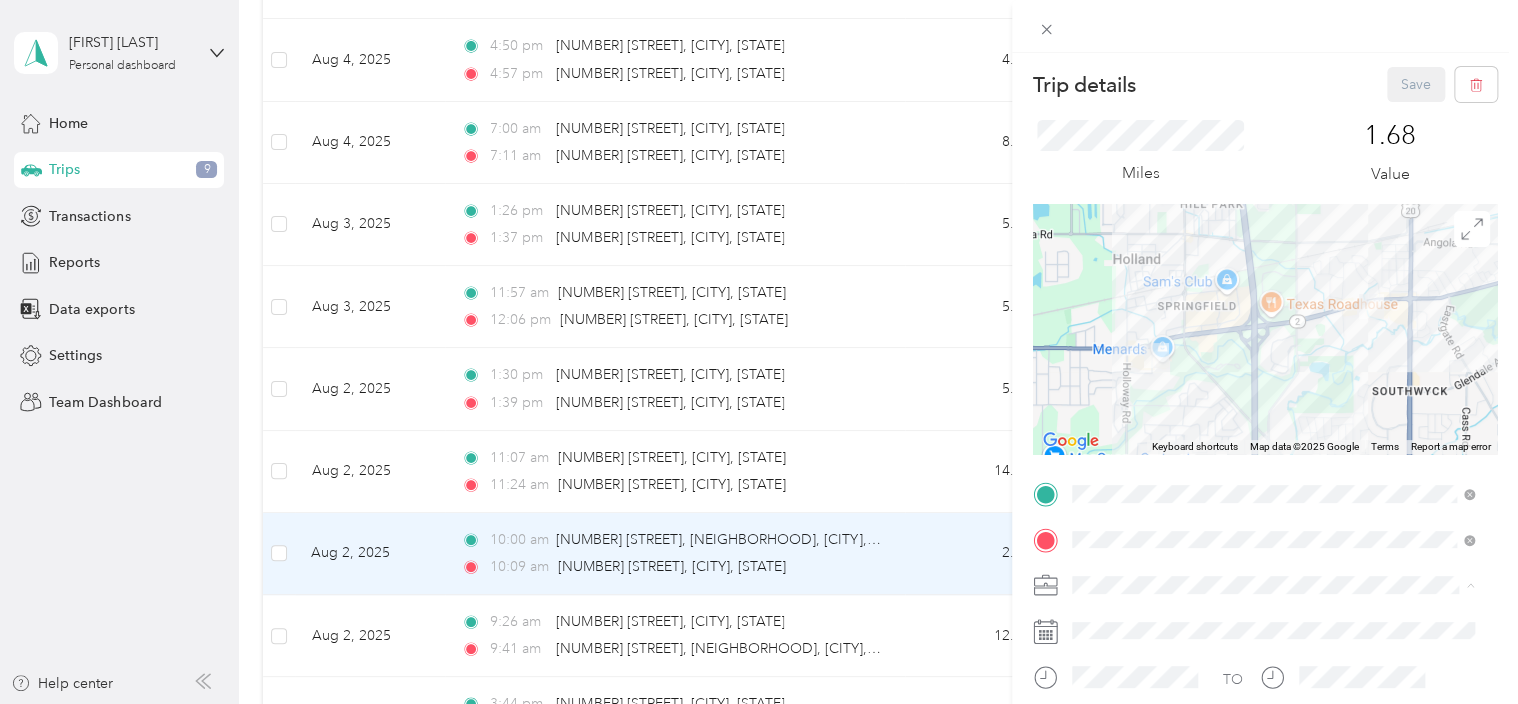 click on "Personal" at bounding box center [1273, 339] 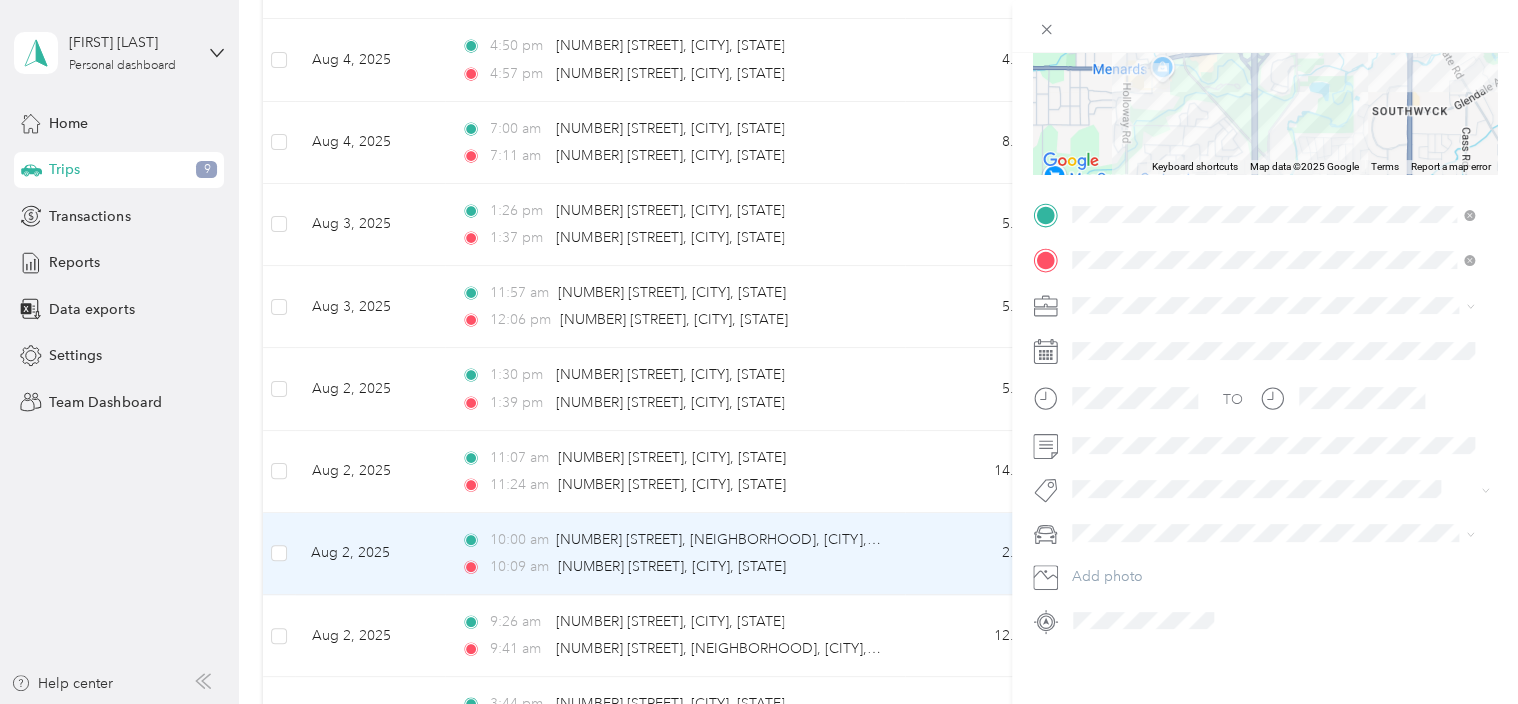 scroll, scrollTop: 299, scrollLeft: 0, axis: vertical 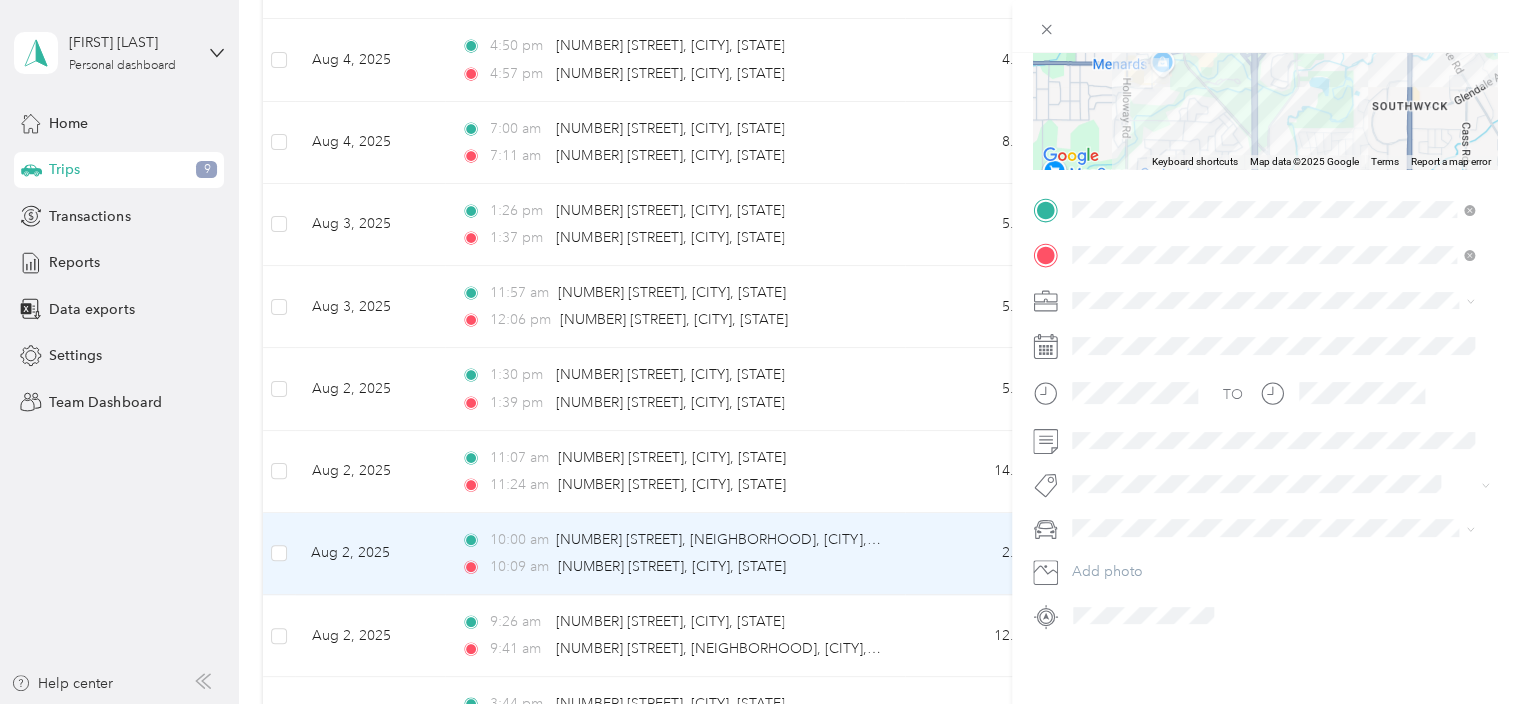 click on "pilot" at bounding box center [1093, 474] 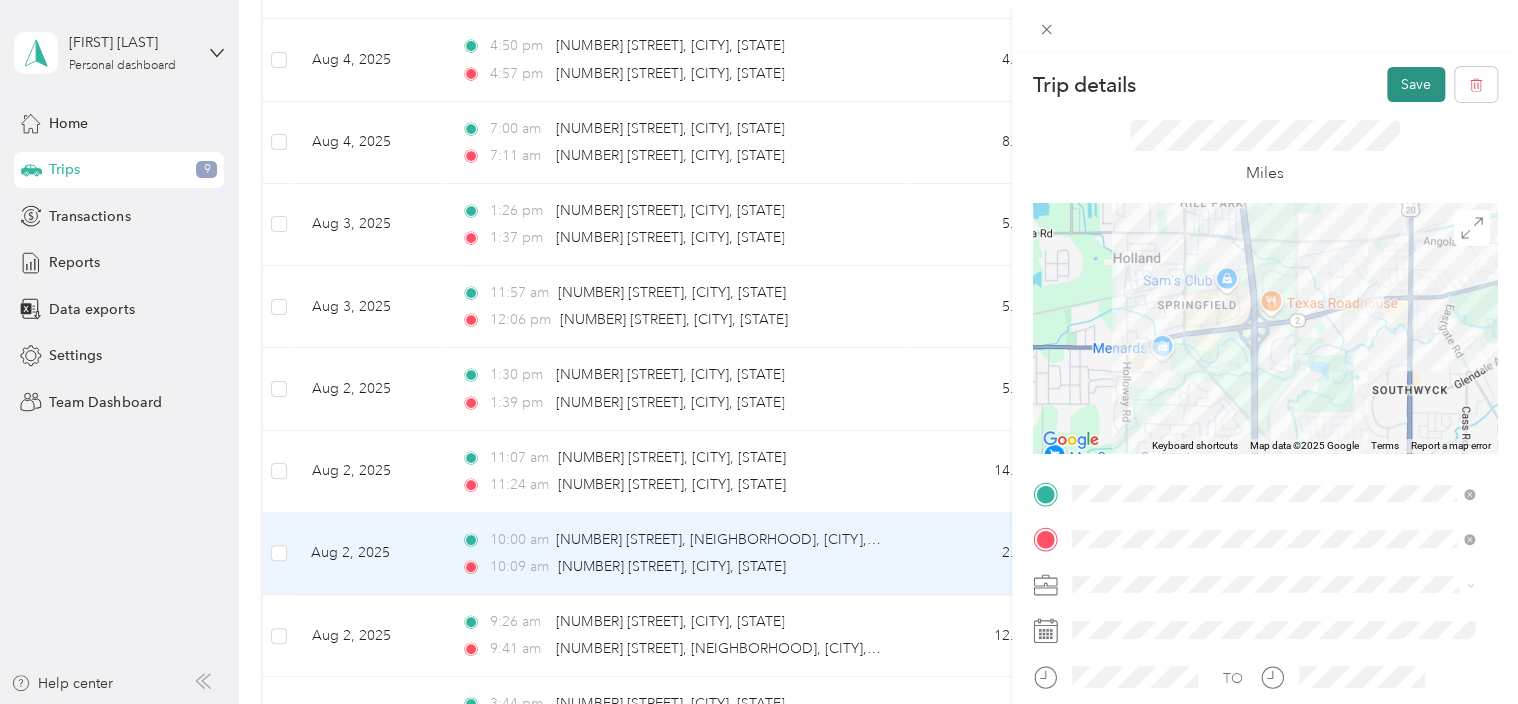 click on "Save" at bounding box center (1416, 84) 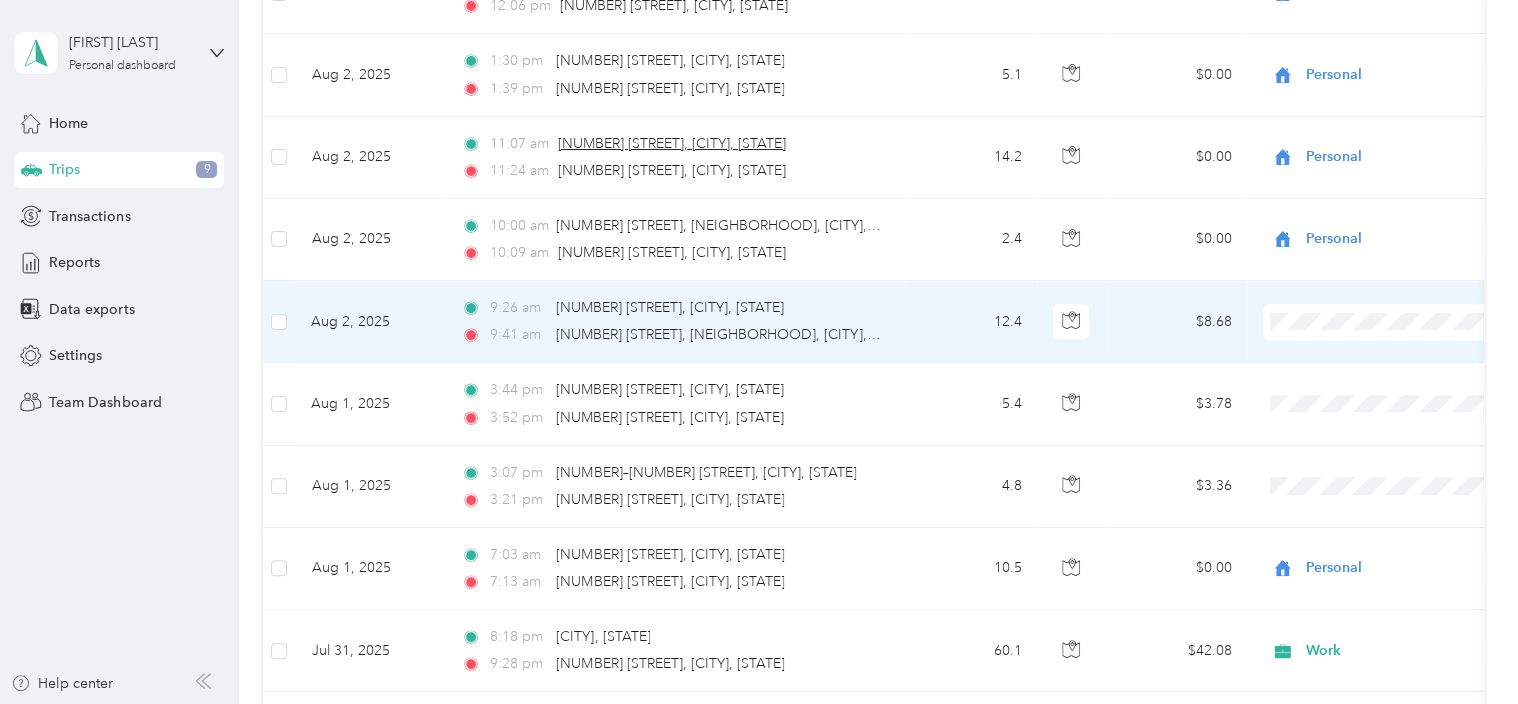 scroll, scrollTop: 800, scrollLeft: 0, axis: vertical 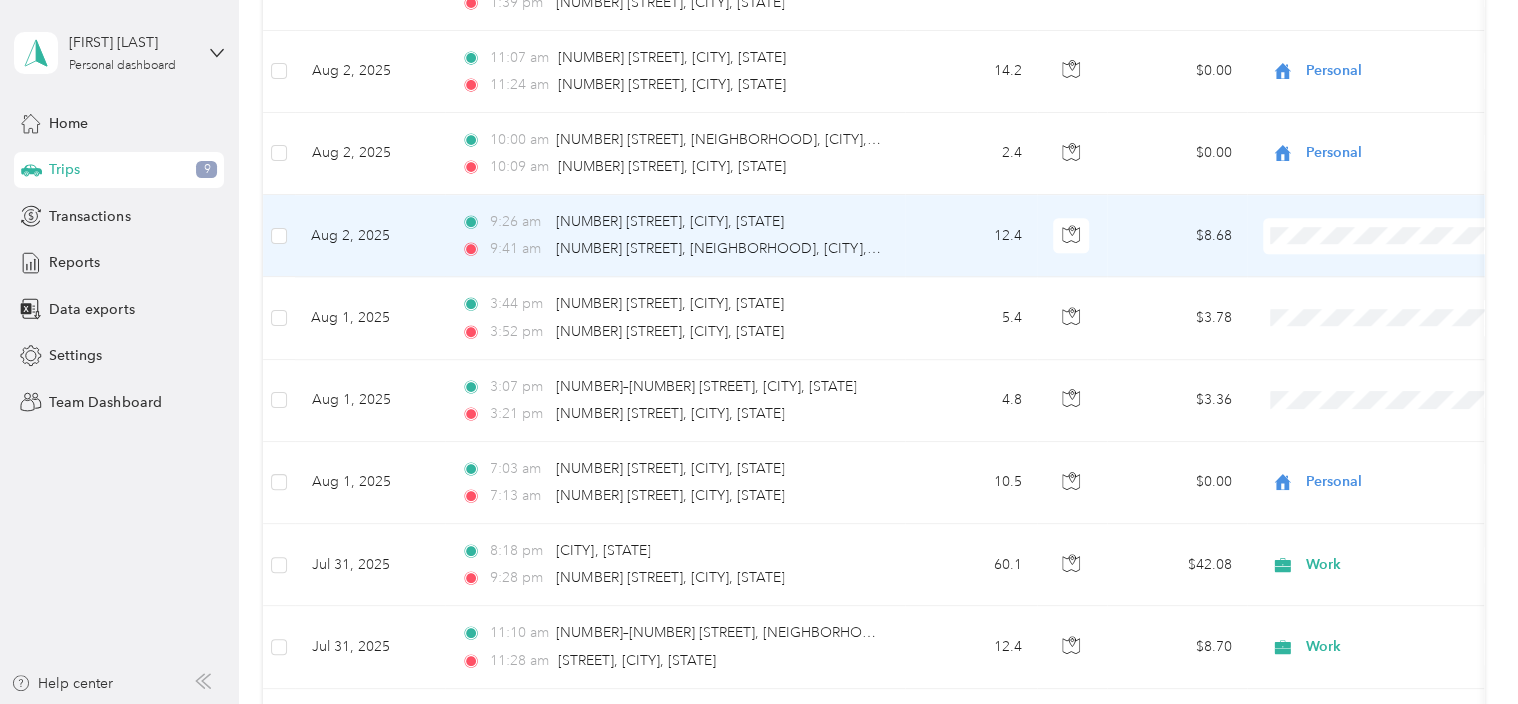 click on "Aug 2, 2025" at bounding box center [370, 236] 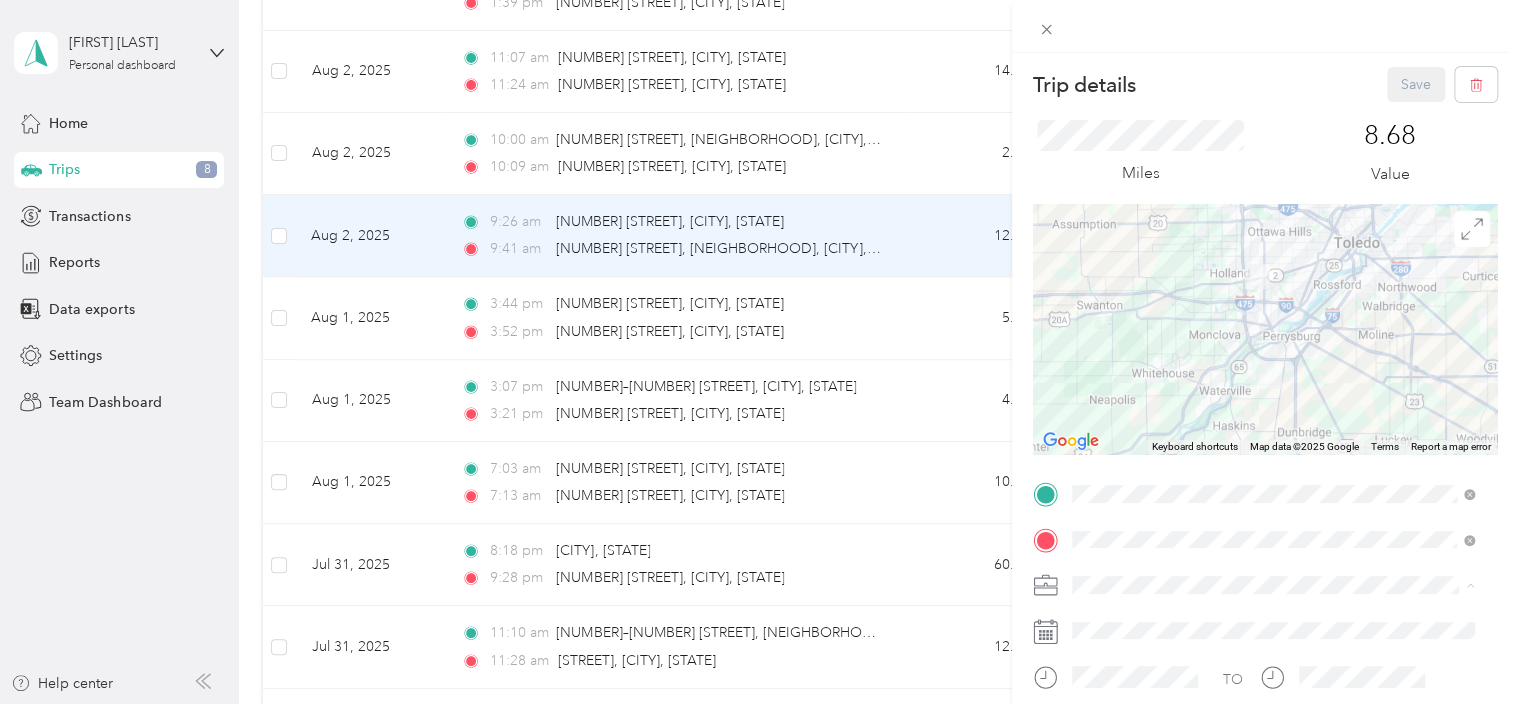 click on "Personal" at bounding box center (1273, 339) 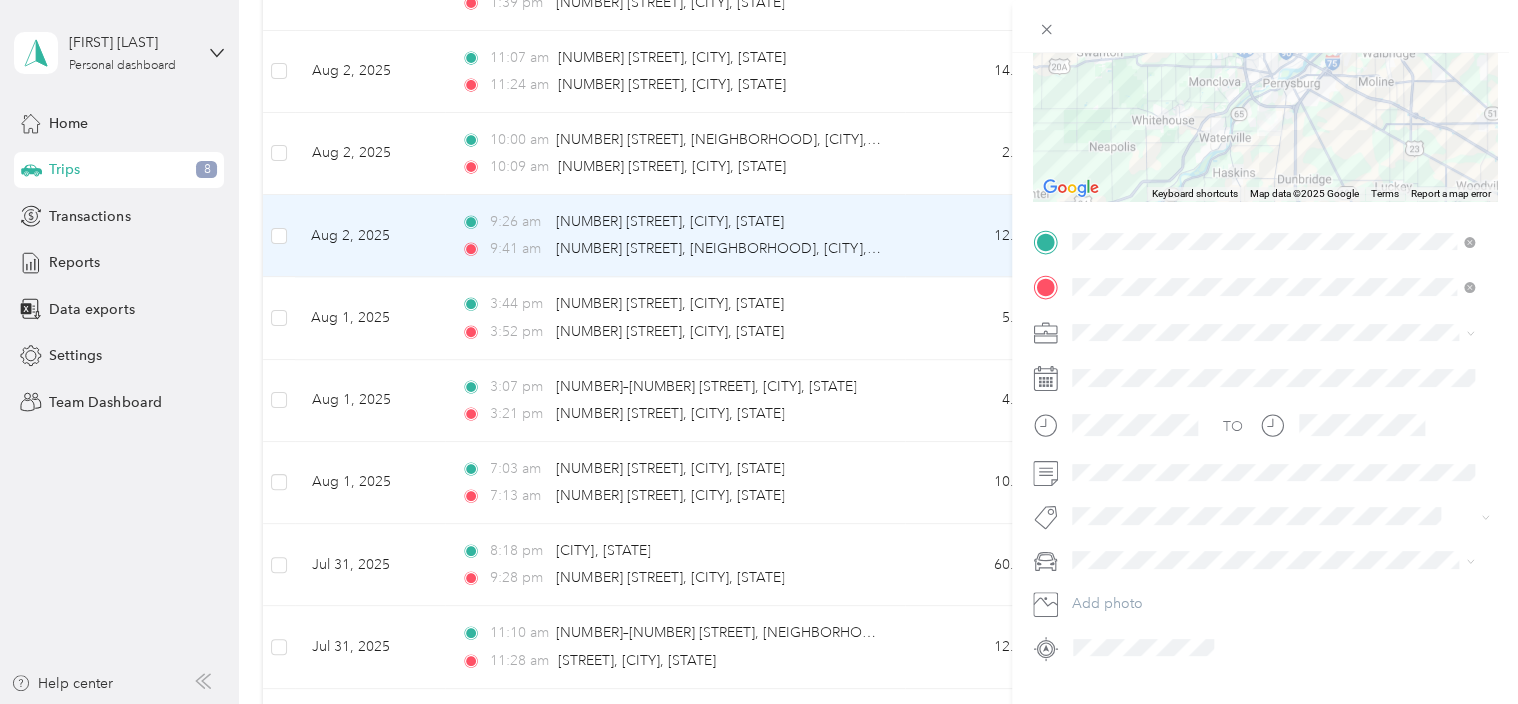 scroll, scrollTop: 299, scrollLeft: 0, axis: vertical 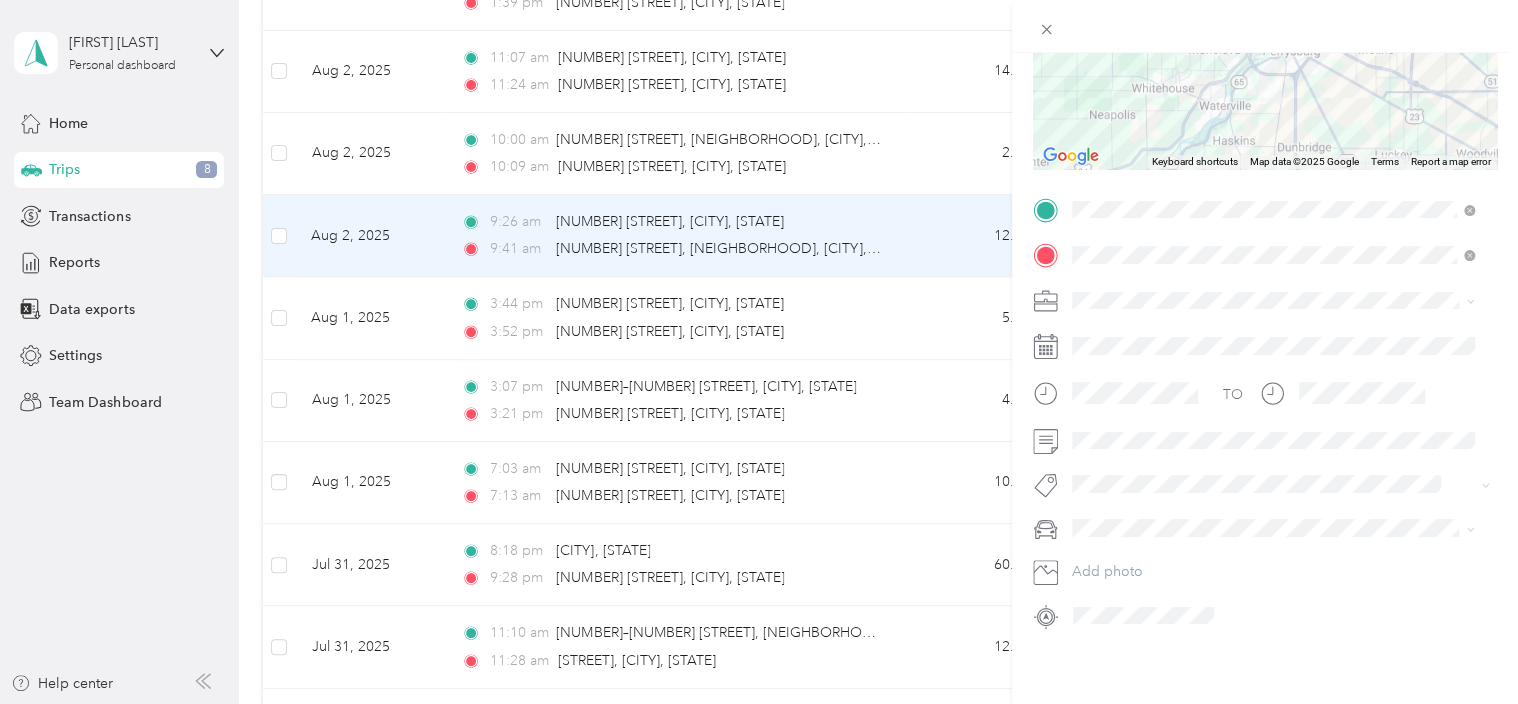 click on "pilot" at bounding box center (1273, 477) 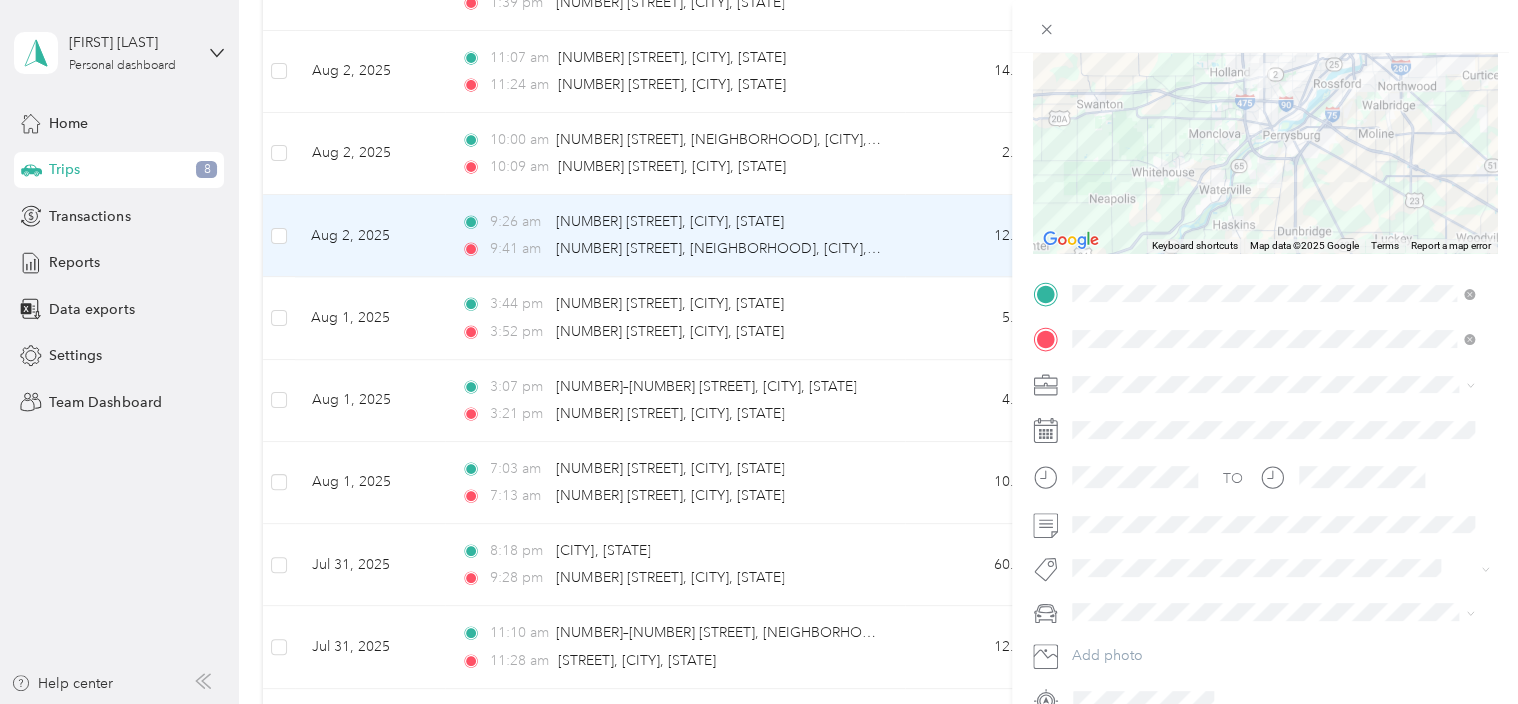 scroll, scrollTop: 0, scrollLeft: 0, axis: both 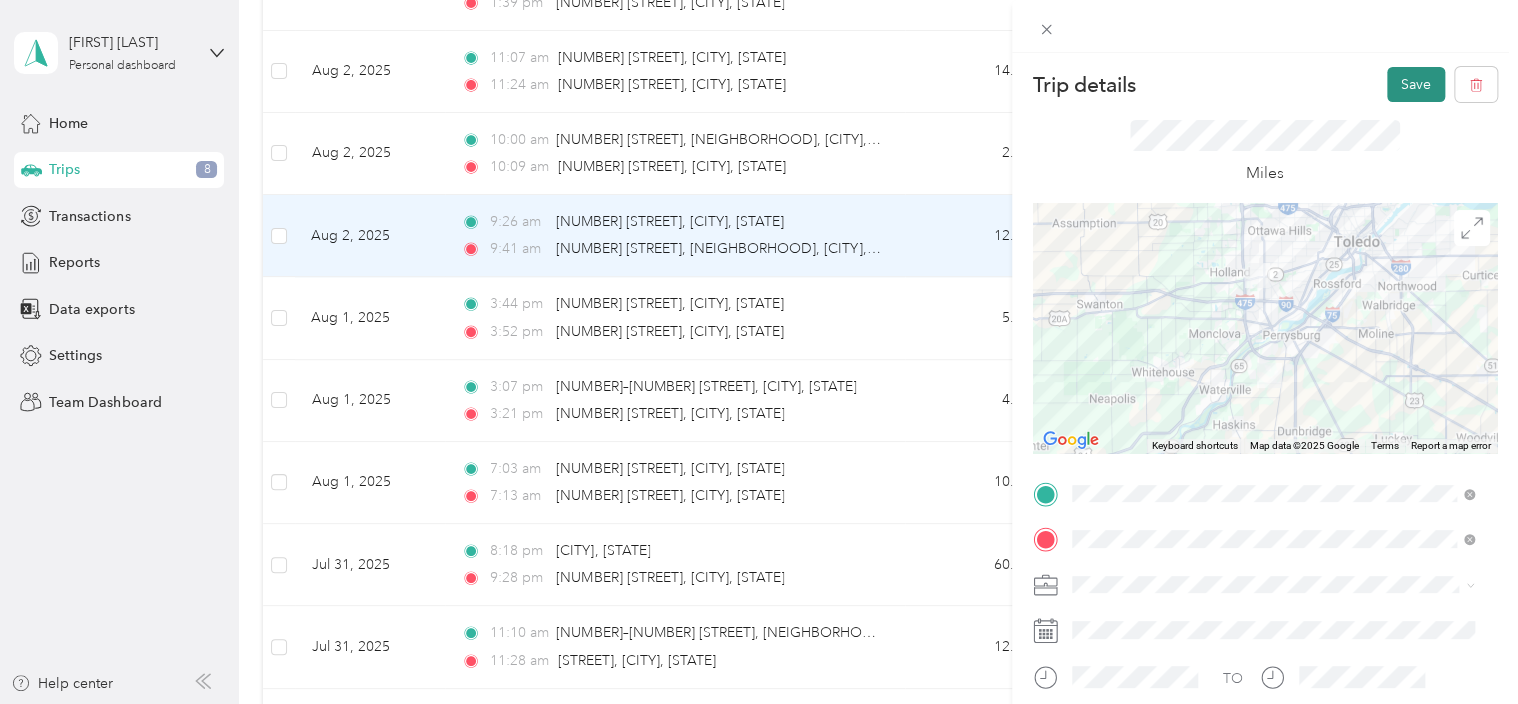 click on "Save" at bounding box center [1416, 84] 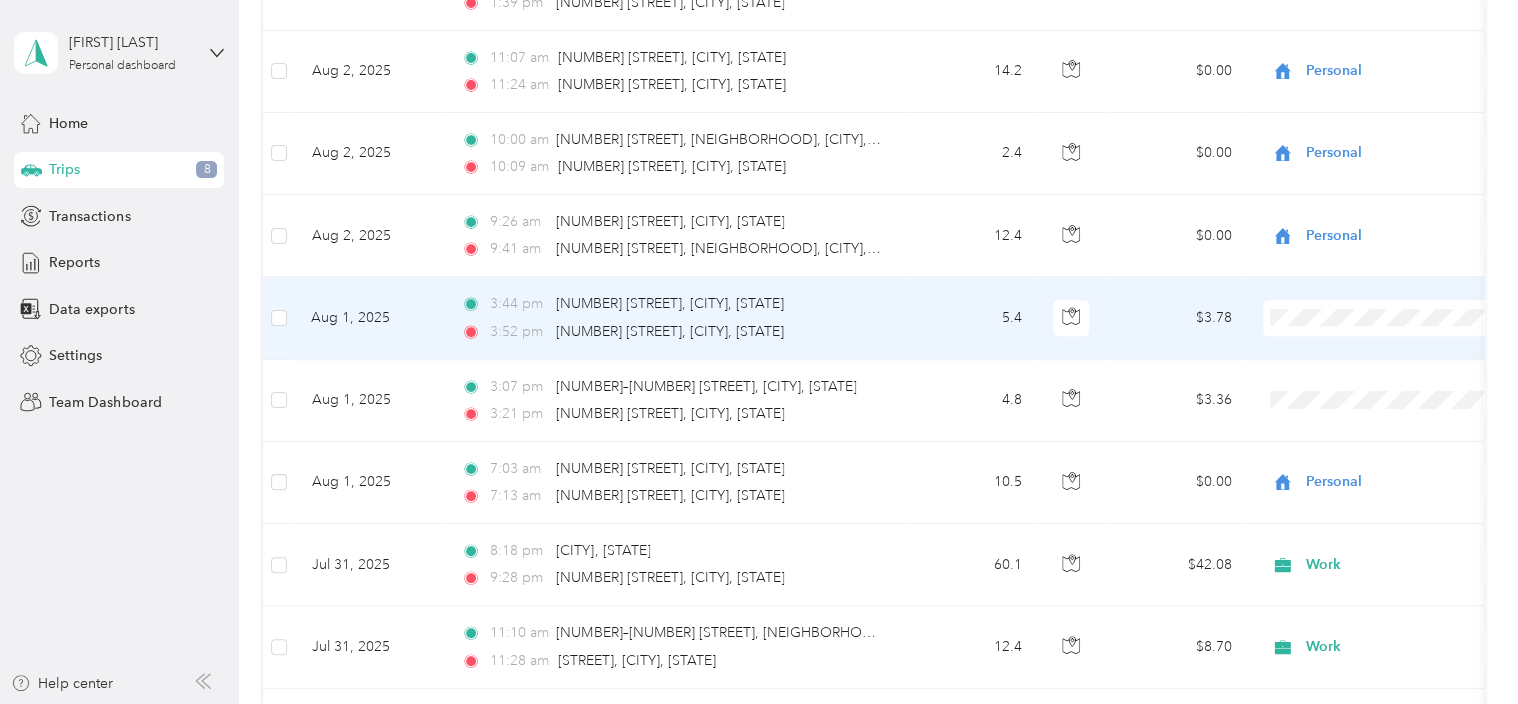 click on "Aug 1, 2025" at bounding box center [370, 318] 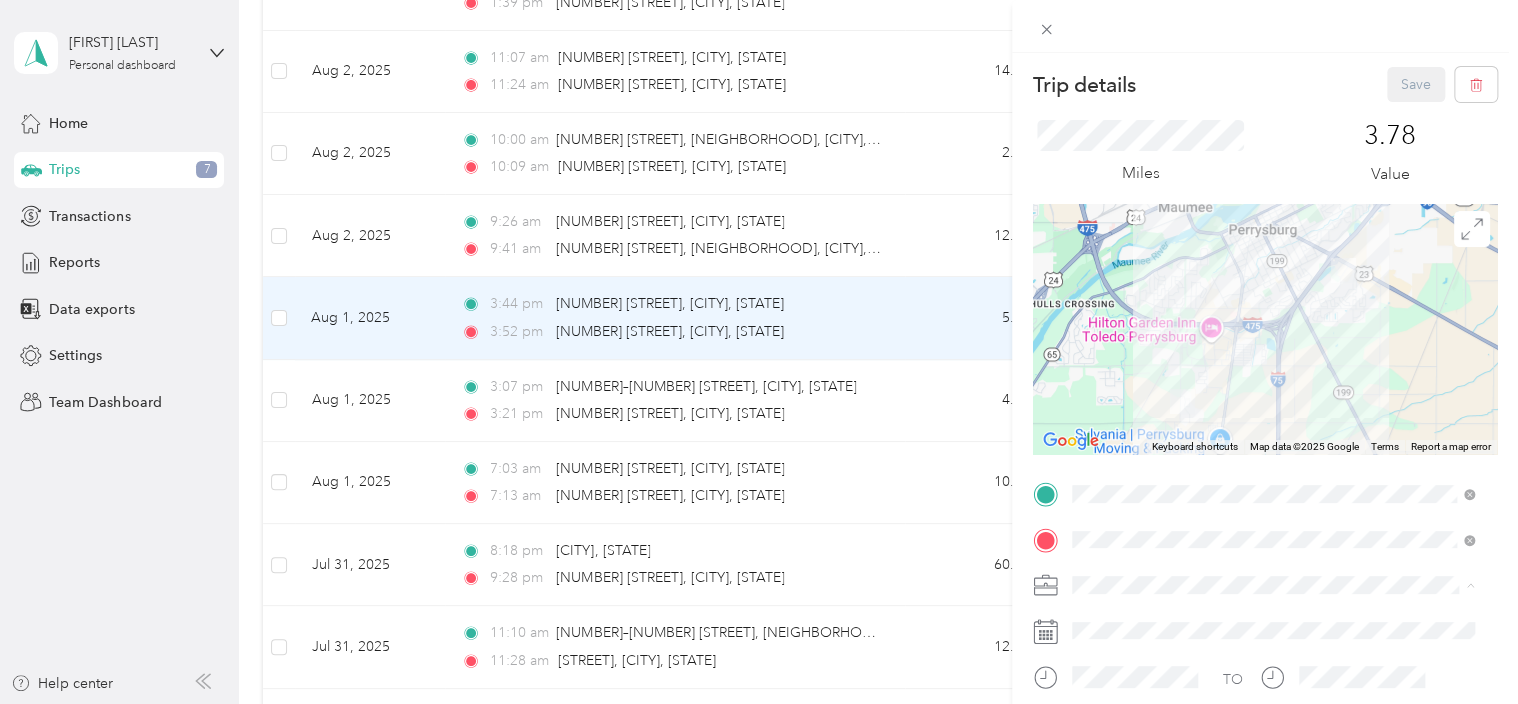click on "Personal" at bounding box center [1105, 339] 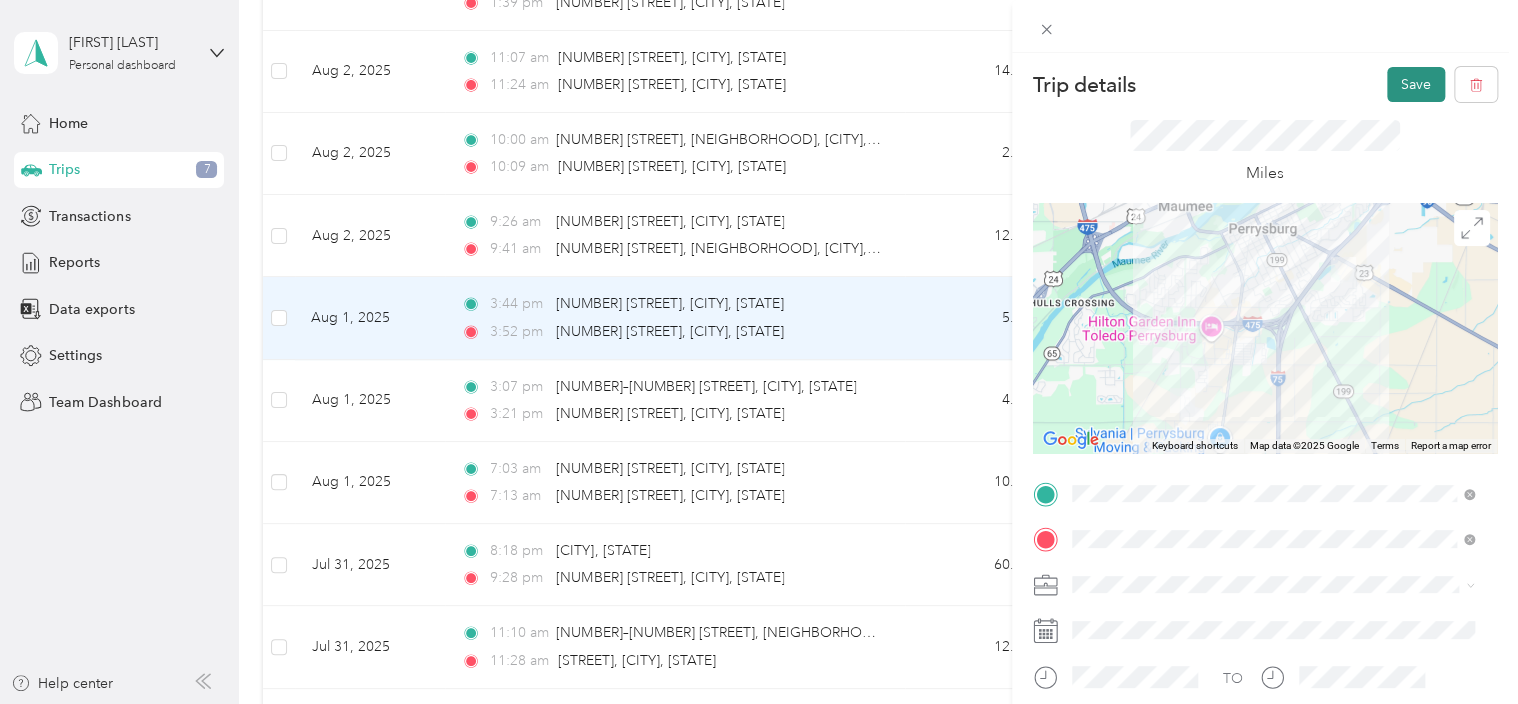 click on "Save" at bounding box center (1416, 84) 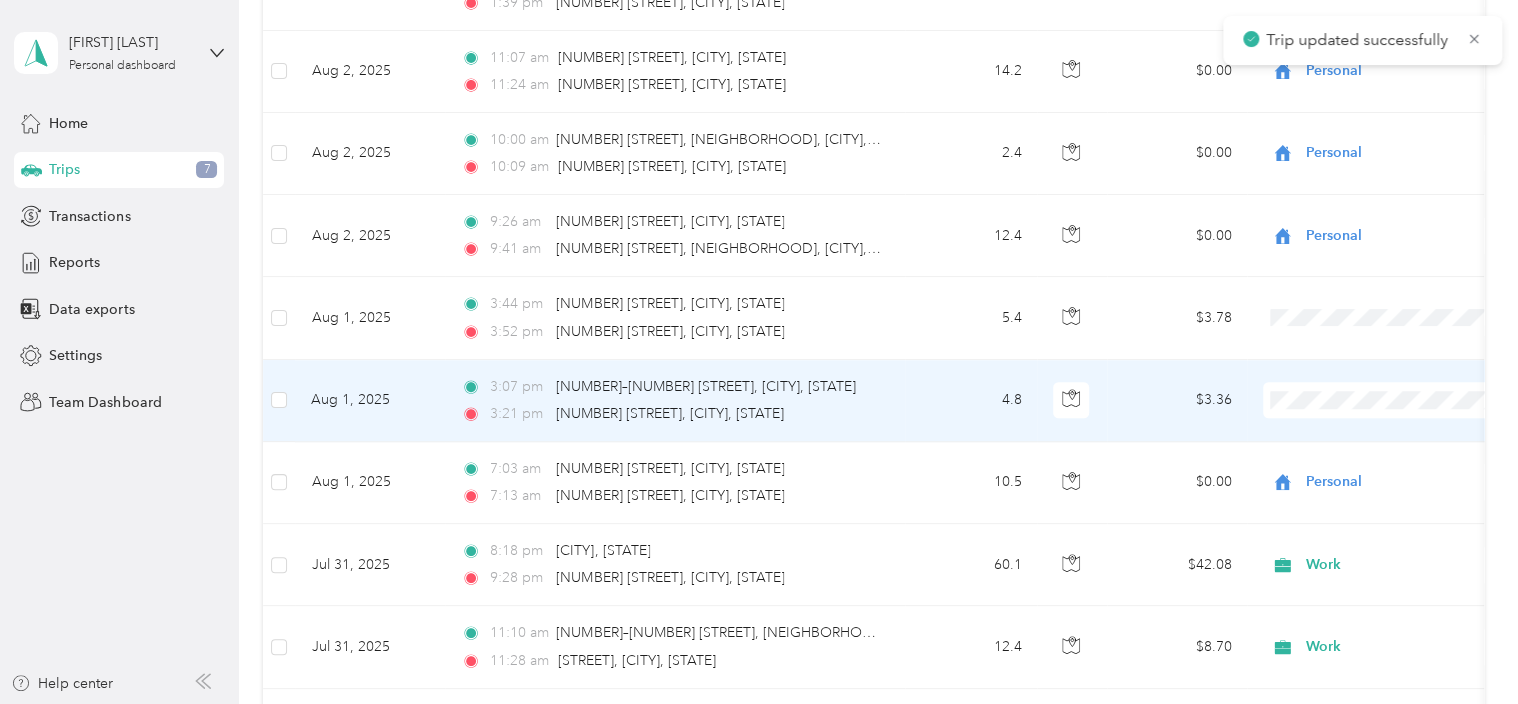 click on "Aug 1, 2025" at bounding box center (370, 401) 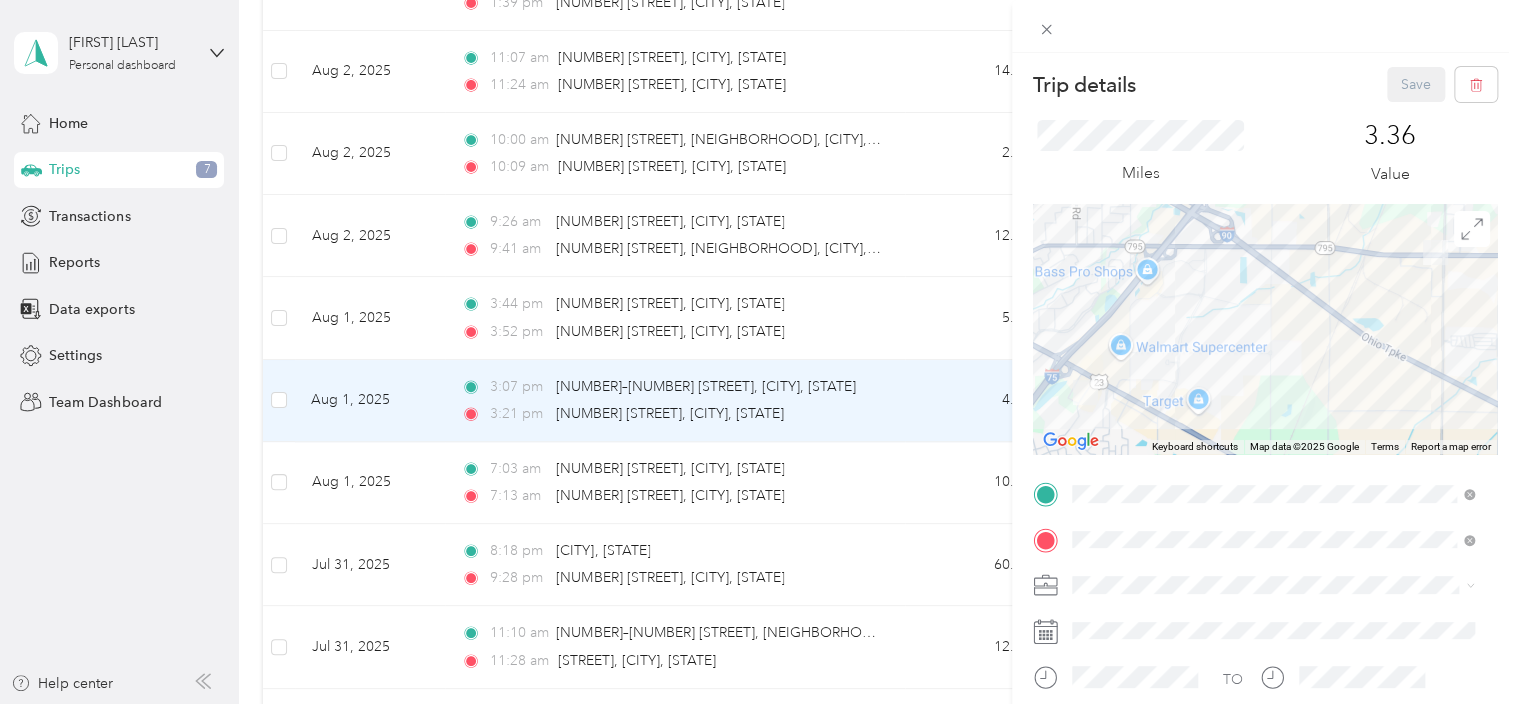 click on "Personal" at bounding box center [1273, 332] 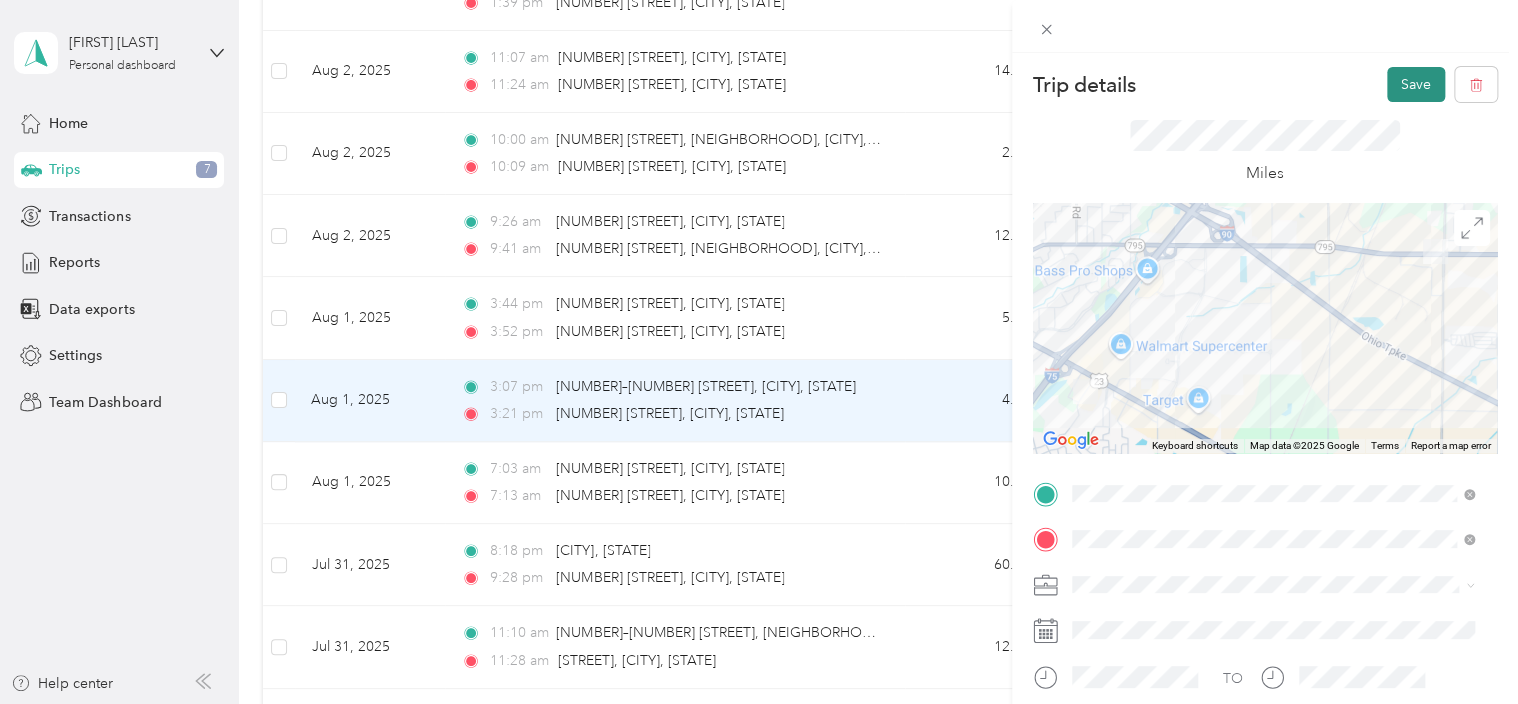 click on "Save" at bounding box center (1416, 84) 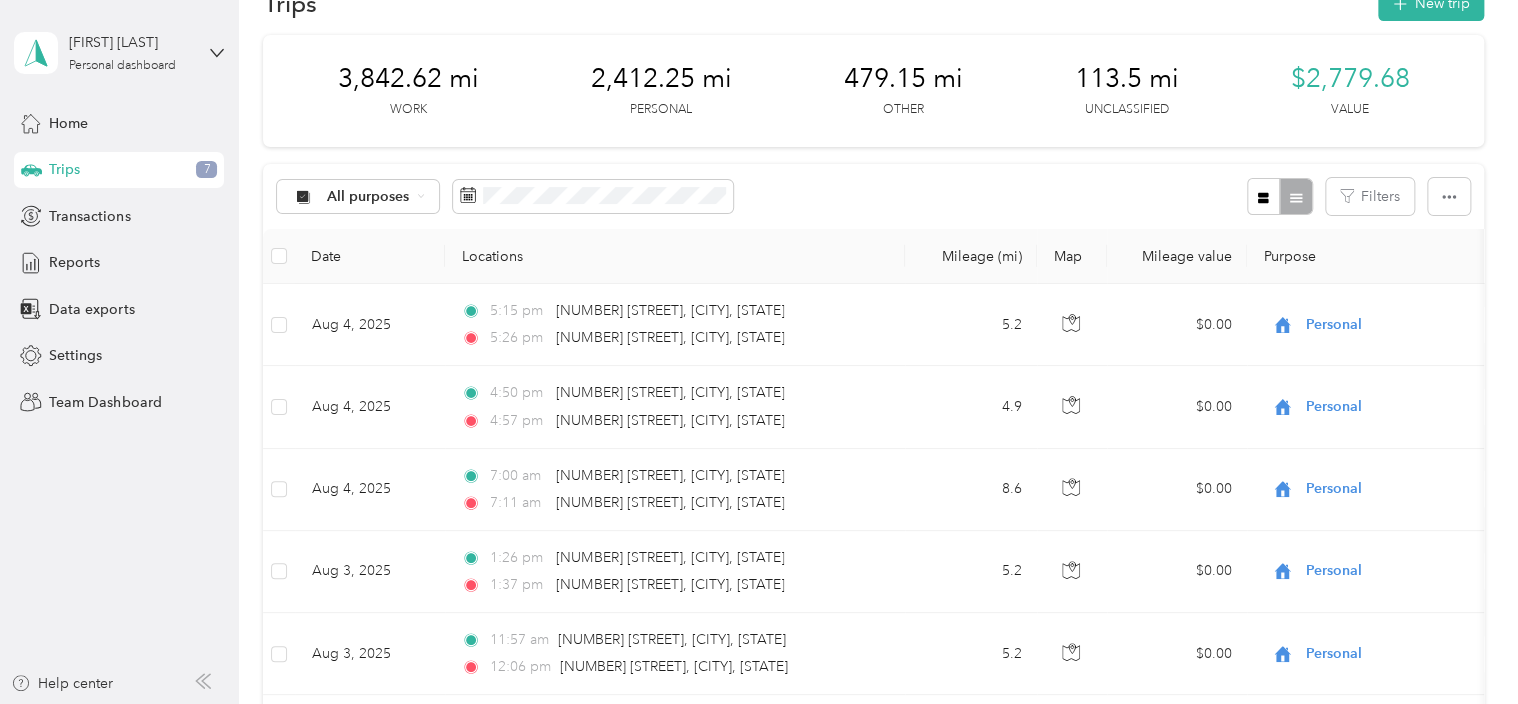 scroll, scrollTop: 0, scrollLeft: 0, axis: both 